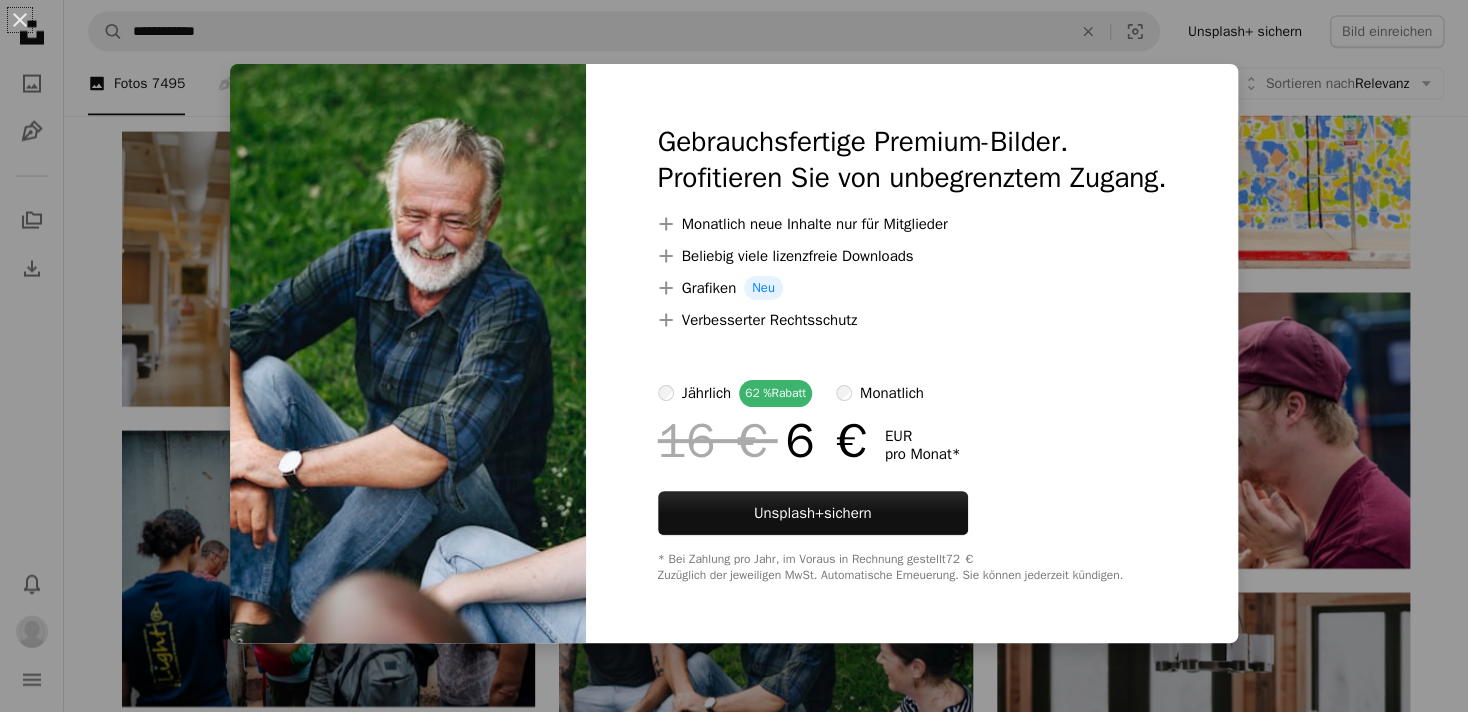 scroll, scrollTop: 20412, scrollLeft: 0, axis: vertical 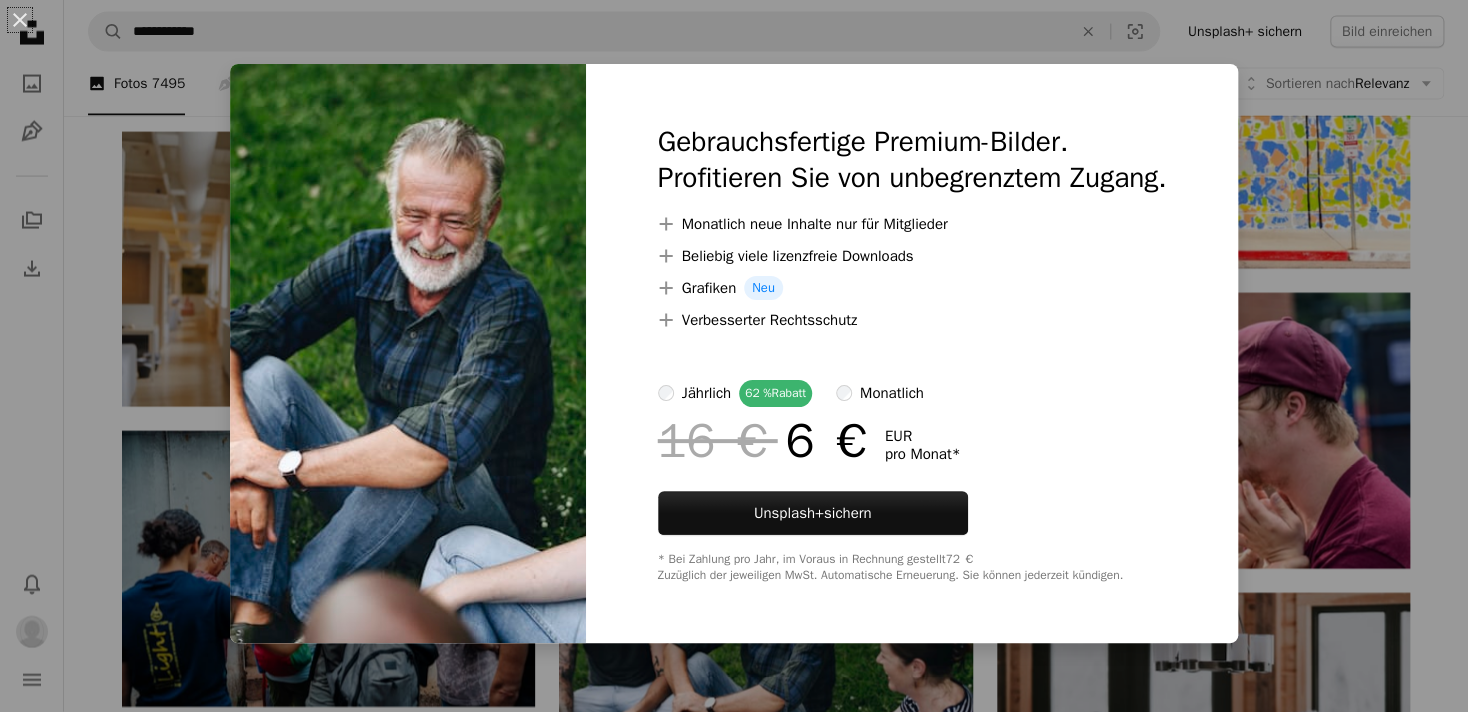 click on "An X shape Gebrauchsfertige Premium-Bilder. Profitieren Sie von unbegrenztem Zugang. A plus sign Monatlich neue Inhalte nur für Mitglieder A plus sign Beliebig viele lizenzfreie Downloads A plus sign Grafiken  Neu A plus sign Verbesserter Rechtsschutz jährlich 62 %  Rabatt monatlich 16 €   6 € EUR pro Monat * Unsplash+  sichern * Bei Zahlung pro Jahr, im Voraus in Rechnung gestellt  72 € Zuzüglich der jeweiligen MwSt. Automatische Erneuerung. Sie können jederzeit kündigen." at bounding box center [734, 356] 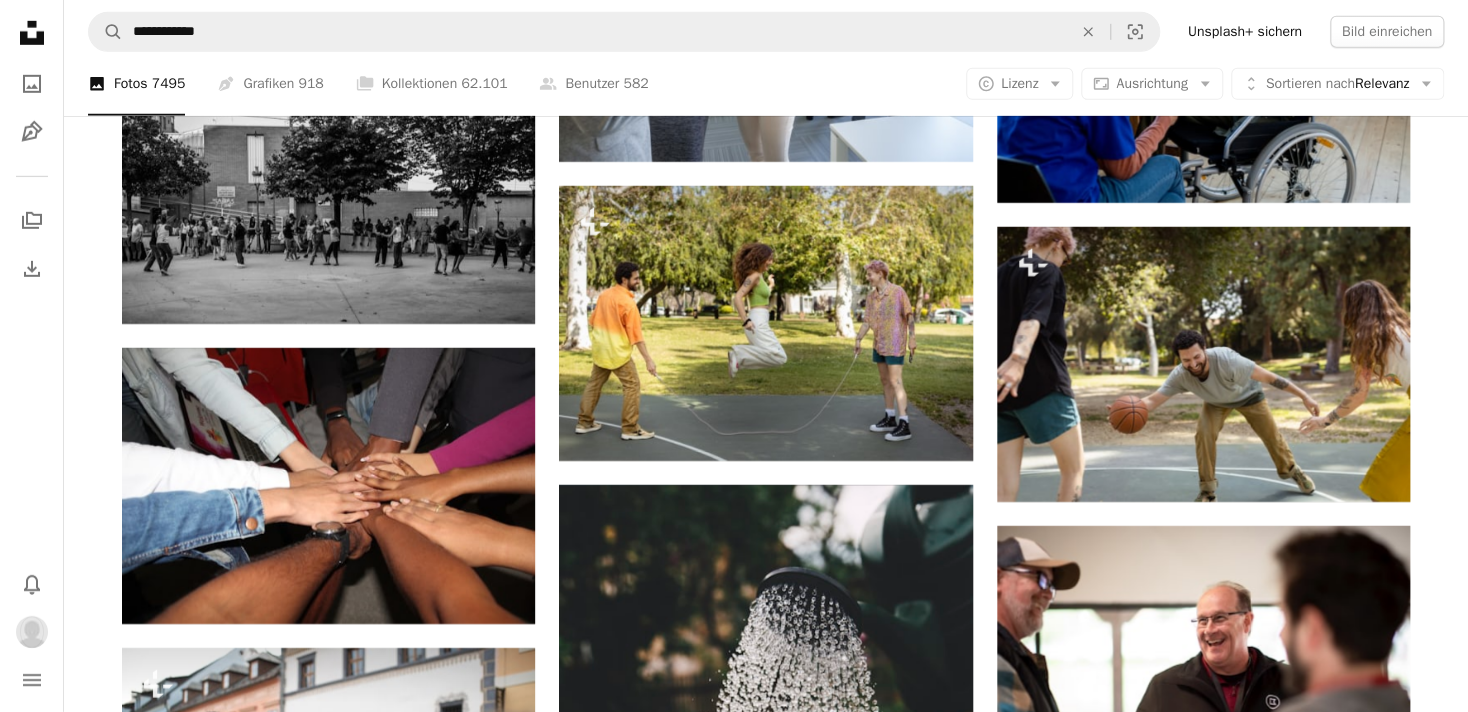 scroll, scrollTop: 21420, scrollLeft: 0, axis: vertical 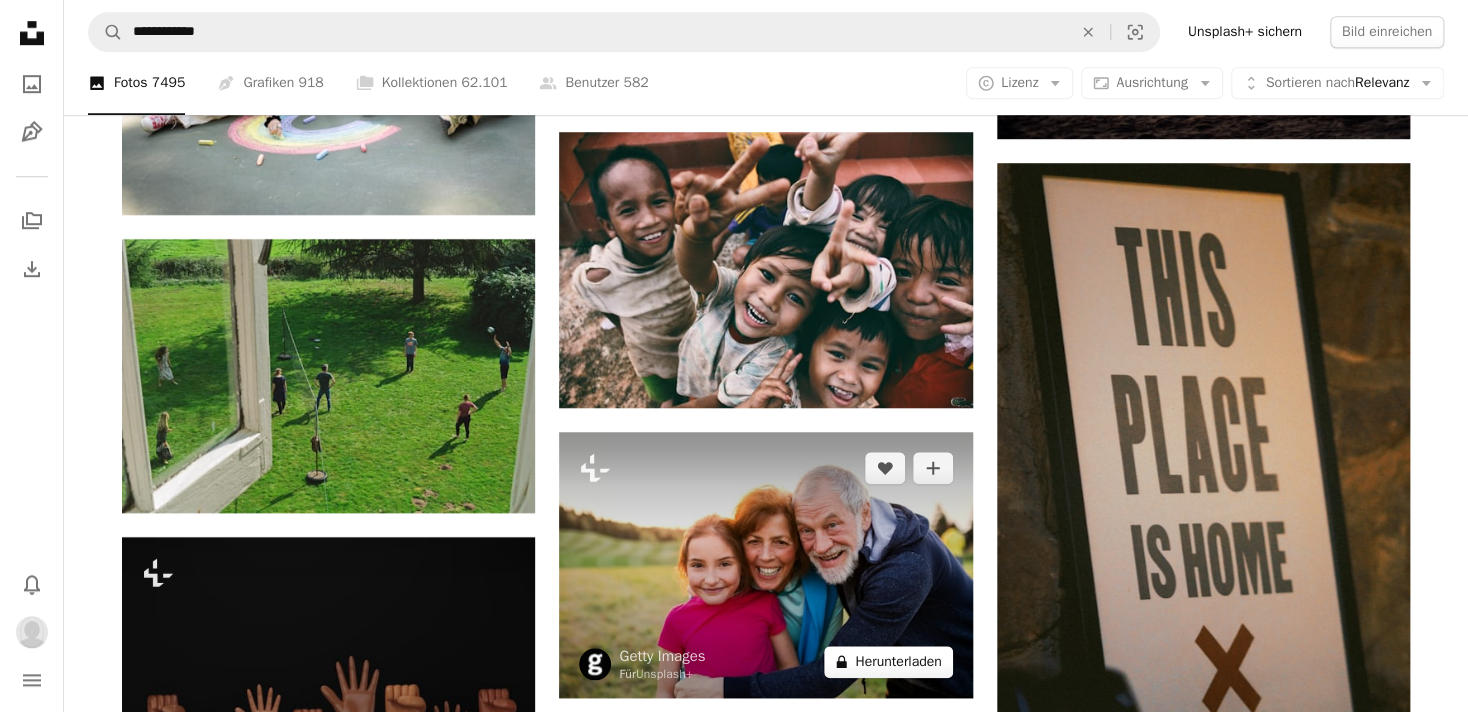 click on "A lock   Herunterladen" at bounding box center [888, 662] 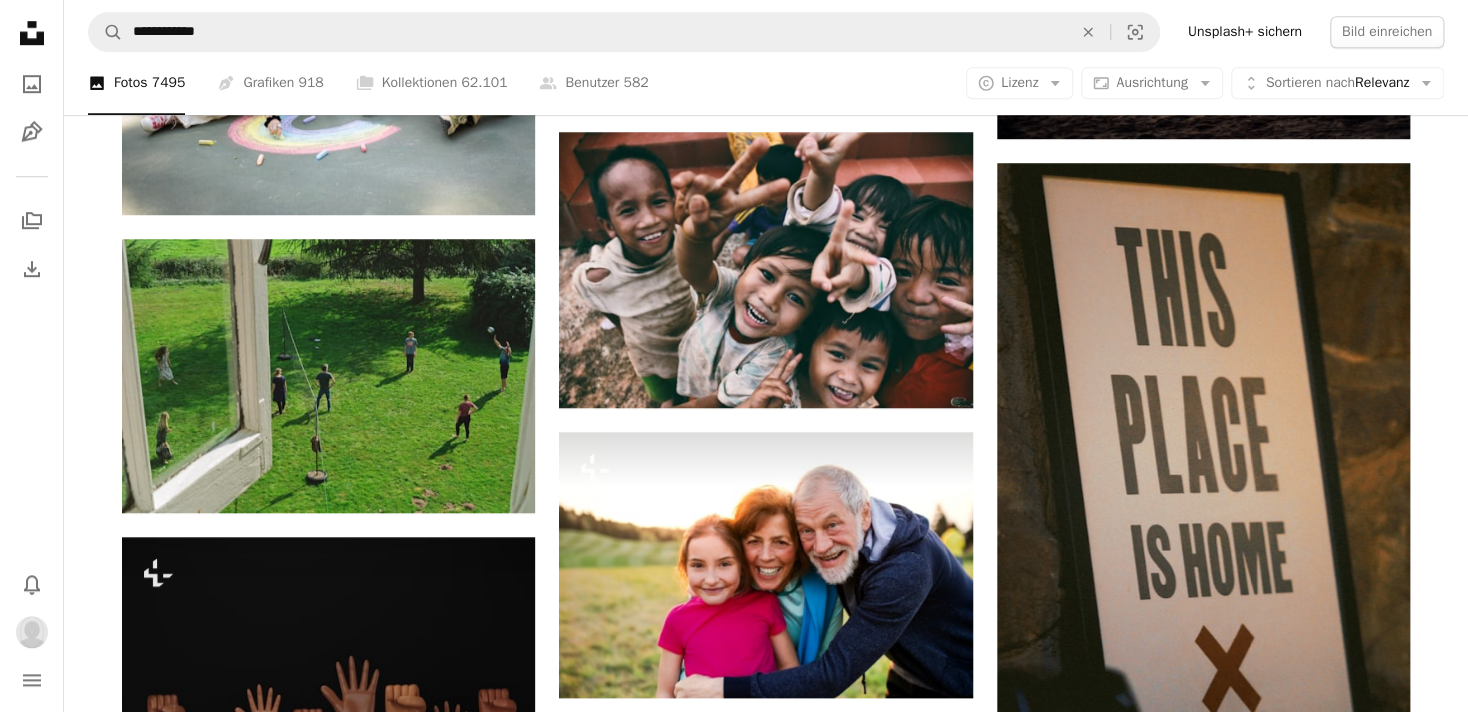 click on "An X shape Gebrauchsfertige Premium-Bilder. Profitieren Sie von unbegrenztem Zugang. A plus sign Monatlich neue Inhalte nur für Mitglieder A plus sign Beliebig viele lizenzfreie Downloads A plus sign Grafiken  Neu A plus sign Verbesserter Rechtsschutz jährlich 62 %  Rabatt monatlich 16 €   6 € EUR pro Monat * Unsplash+  sichern * Bei Zahlung pro Jahr, im Voraus in Rechnung gestellt  72 € Zuzüglich der jeweiligen MwSt. Automatische Erneuerung. Sie können jederzeit kündigen." at bounding box center (734, 4180) 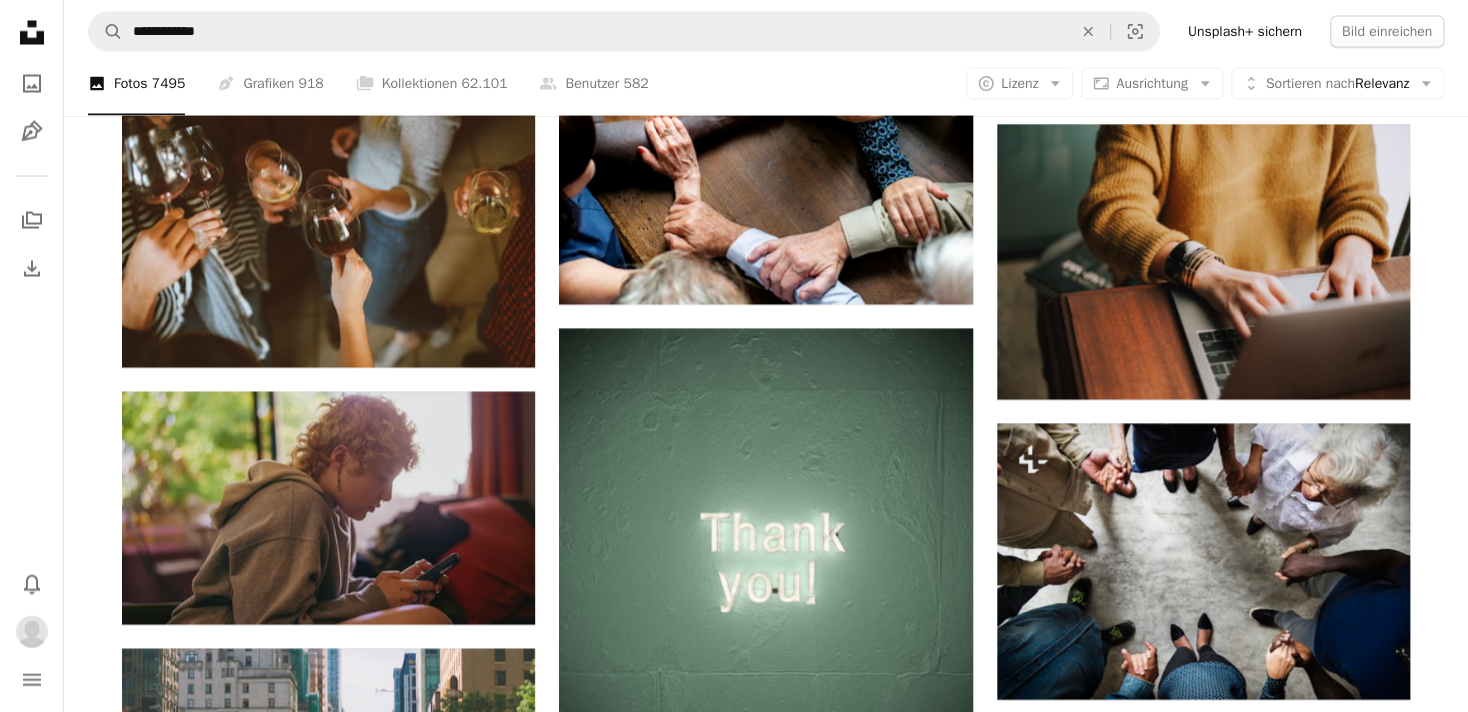 scroll, scrollTop: 24192, scrollLeft: 0, axis: vertical 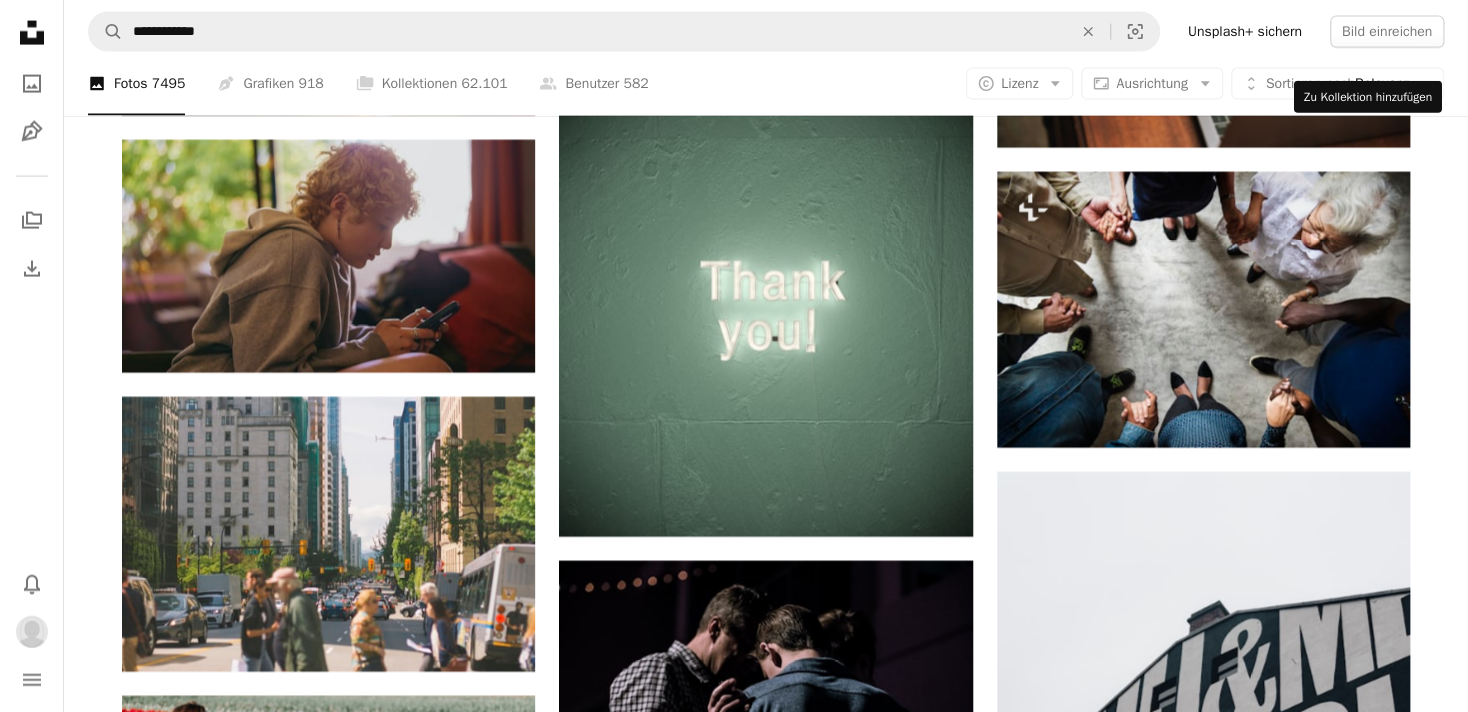 click on "A plus sign" at bounding box center [1370, 1467] 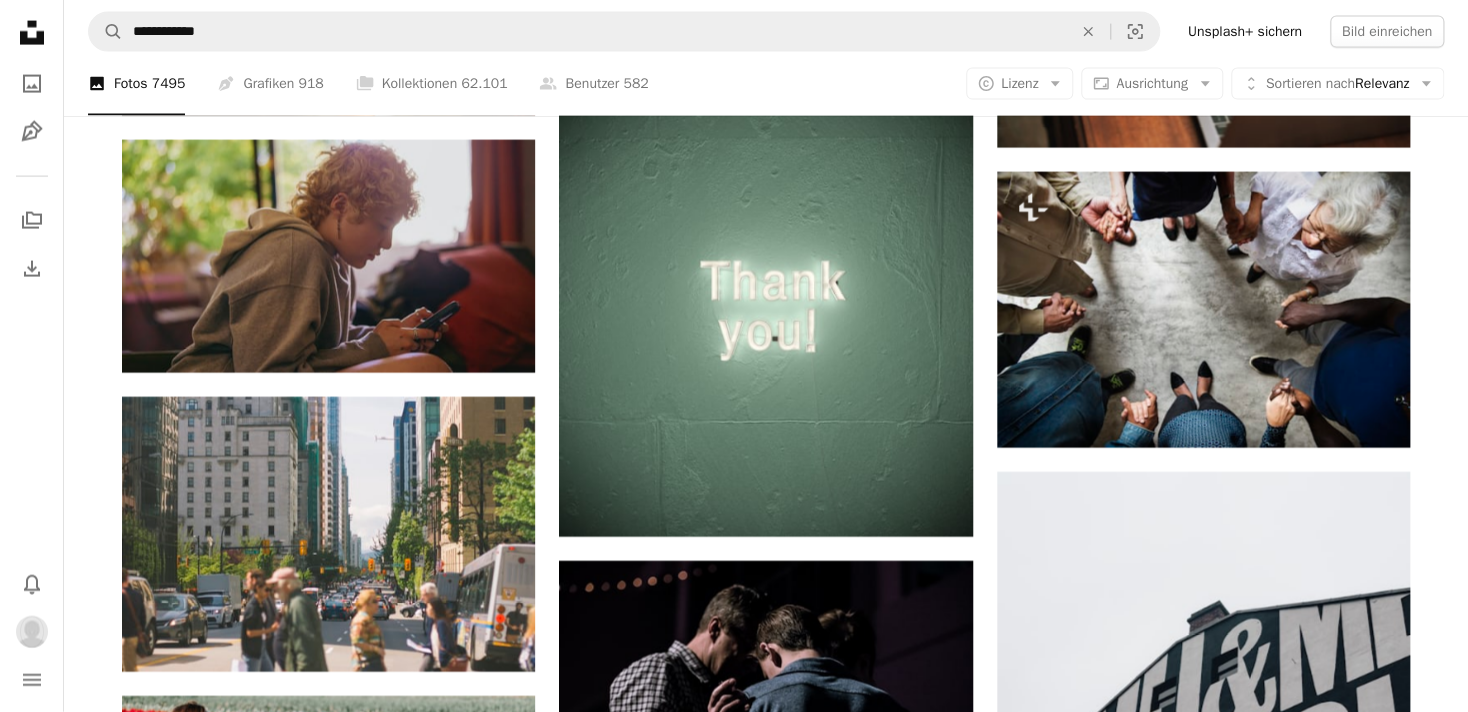 click on "An X shape Zu Kollektion hinzufügen Neue Kollektion erstellen A checkmark A plus sign 0 Fotos A lock My first collection Neue Kollektion erstellen Name 60 Beschreibung  (optional) 250 Kollektion privat machen A lock Abbrechen Kollektion erstellen" at bounding box center [734, 4418] 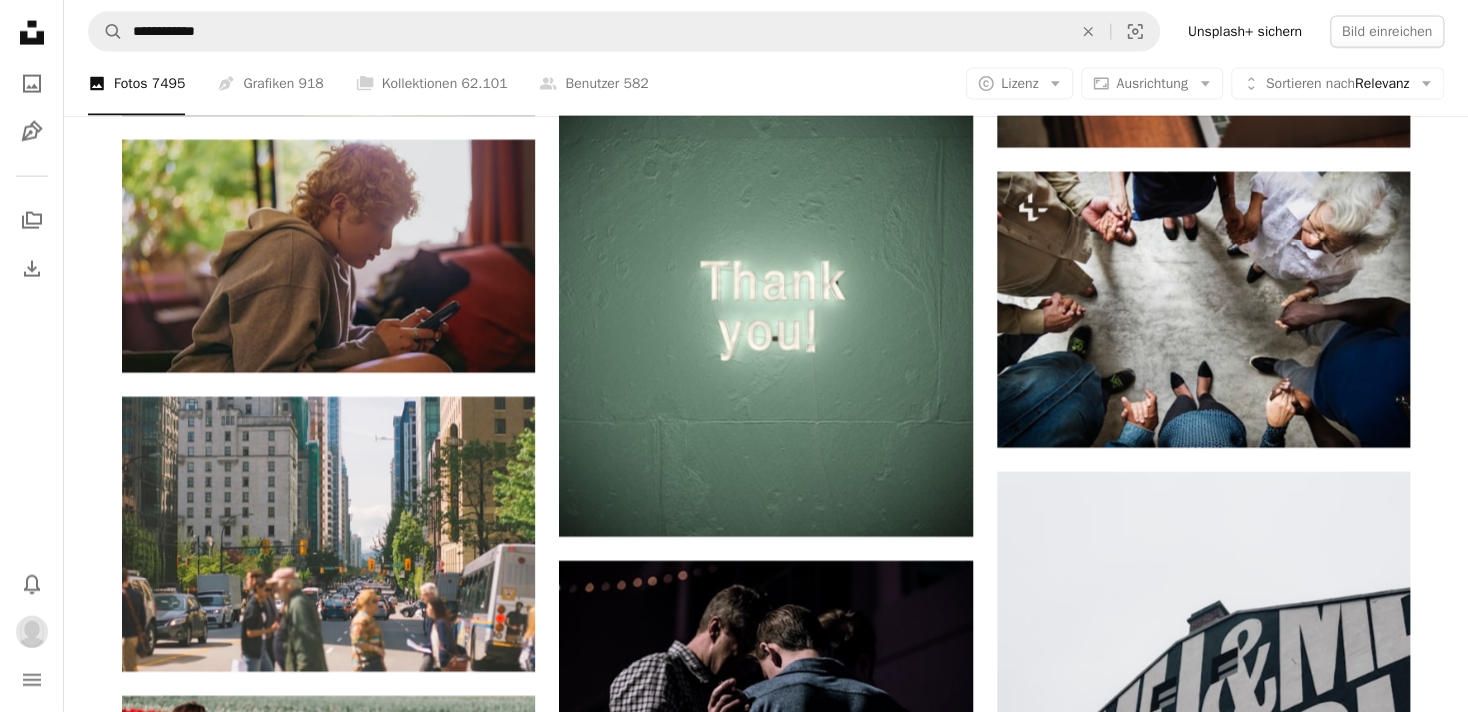 click on "Arrow pointing down" 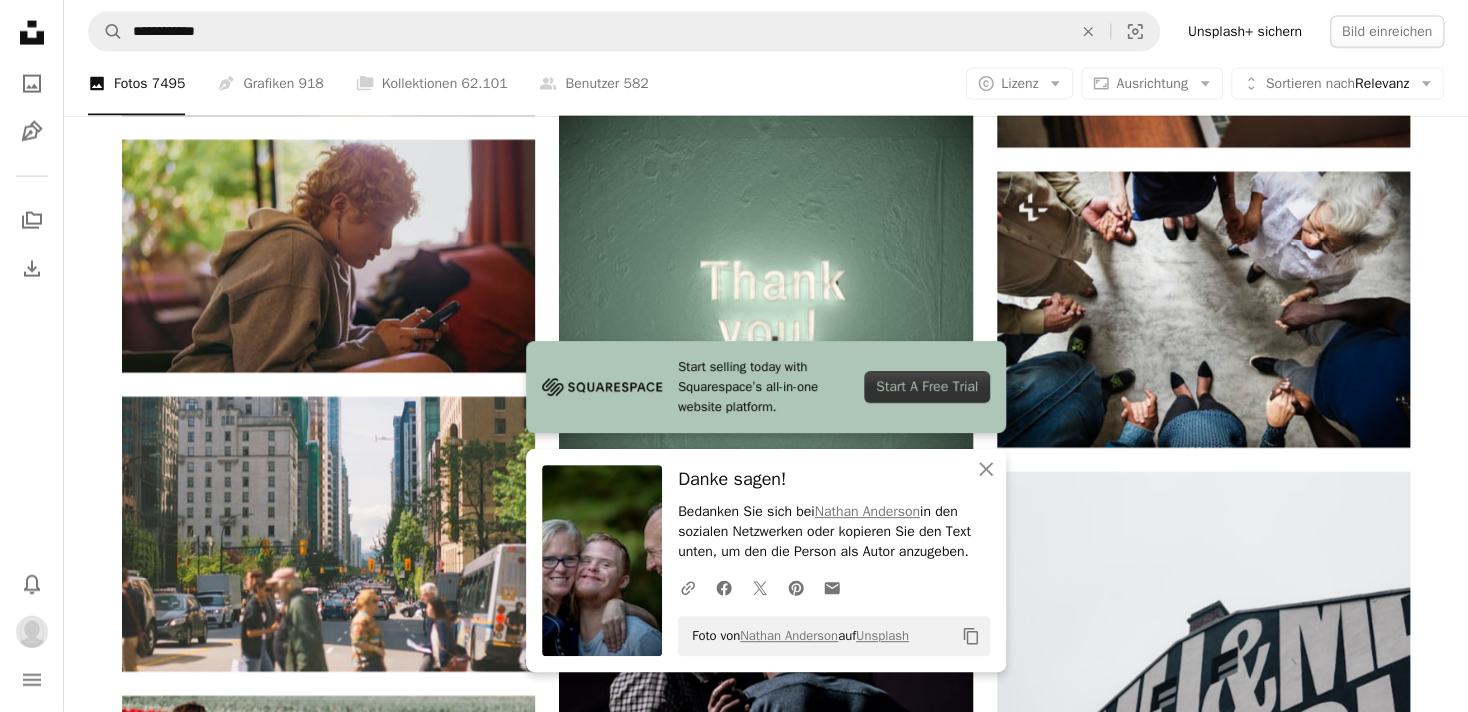 click on "Plus sign for Unsplash+ A heart A plus sign Getty Images Für  Unsplash+ A lock   Herunterladen A heart A plus sign [NAME] Für Anfragen verfügbar A checkmark inside of a circle Arrow pointing down Plus sign for Unsplash+ A heart A plus sign Getty Images Für  Unsplash+ A lock   Herunterladen A heart A plus sign [NAME] Für Anfragen verfügbar A checkmark inside of a circle Arrow pointing down Plus sign for Unsplash+ A heart A plus sign Getty Images Für  Unsplash+ A lock   Herunterladen A heart A plus sign [NAME] Für Anfragen verfügbar A checkmark inside of a circle Arrow pointing down A heart A plus sign [NAME] Für Anfragen verfügbar A checkmark inside of a circle Arrow pointing down Plus sign for Unsplash+ A heart A plus sign Getty Images Für  Unsplash+ A lock   Herunterladen Squarespace: get projects, get paid Für" at bounding box center (766, -9816) 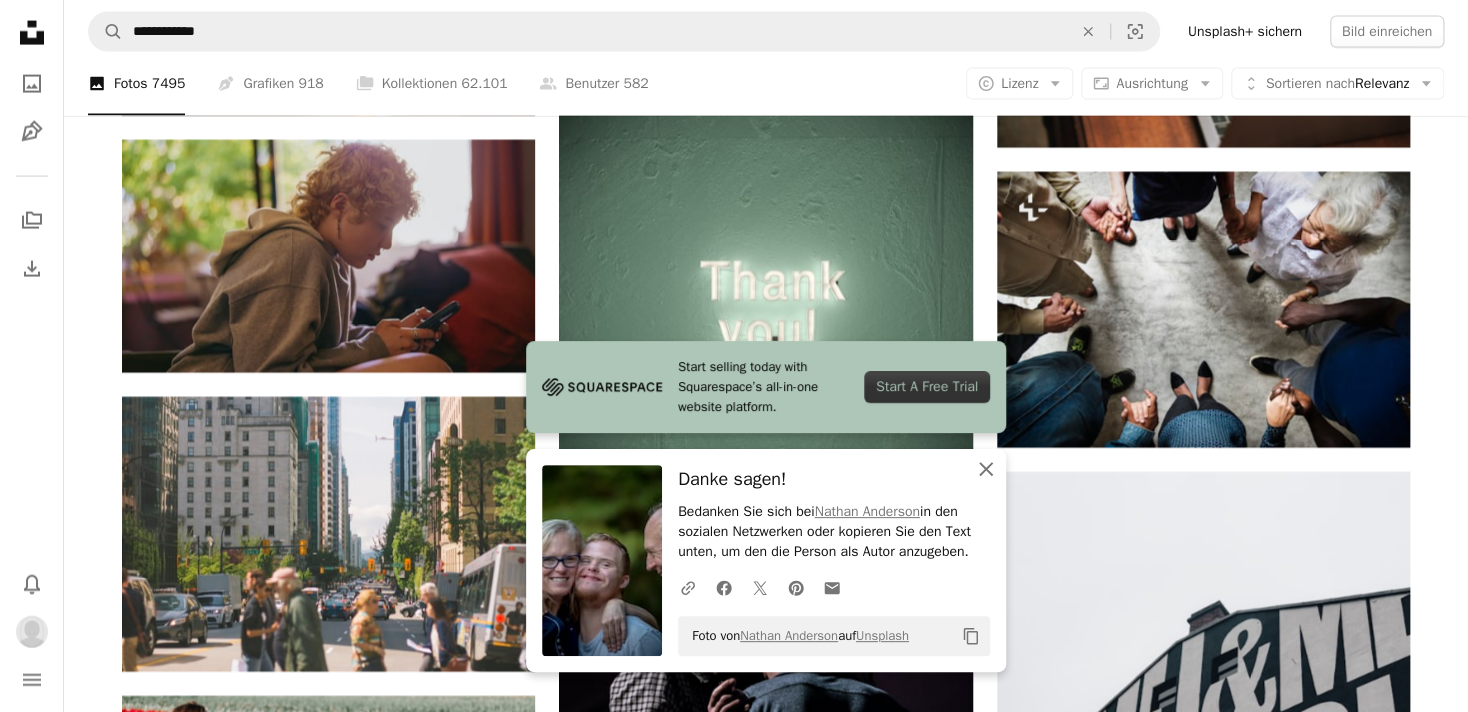 click on "An X shape" 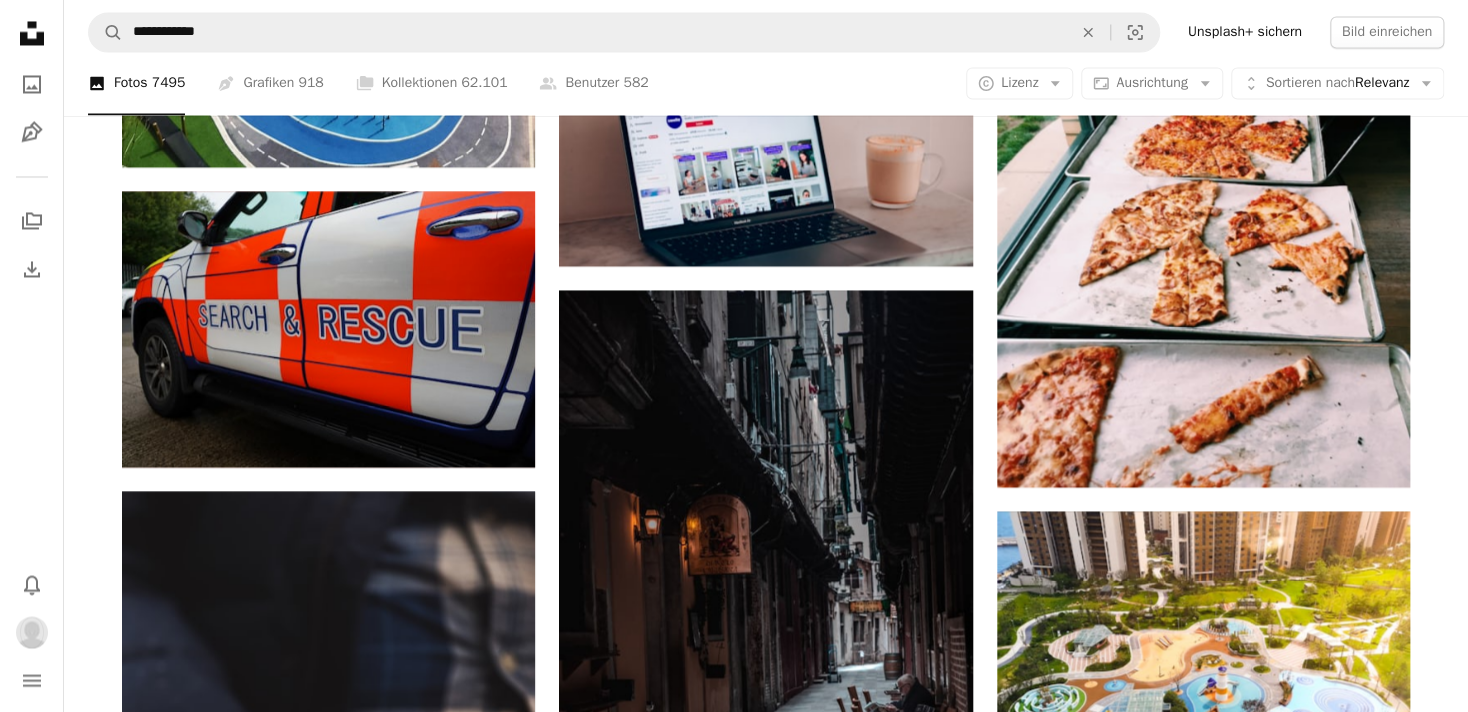 scroll, scrollTop: 35028, scrollLeft: 0, axis: vertical 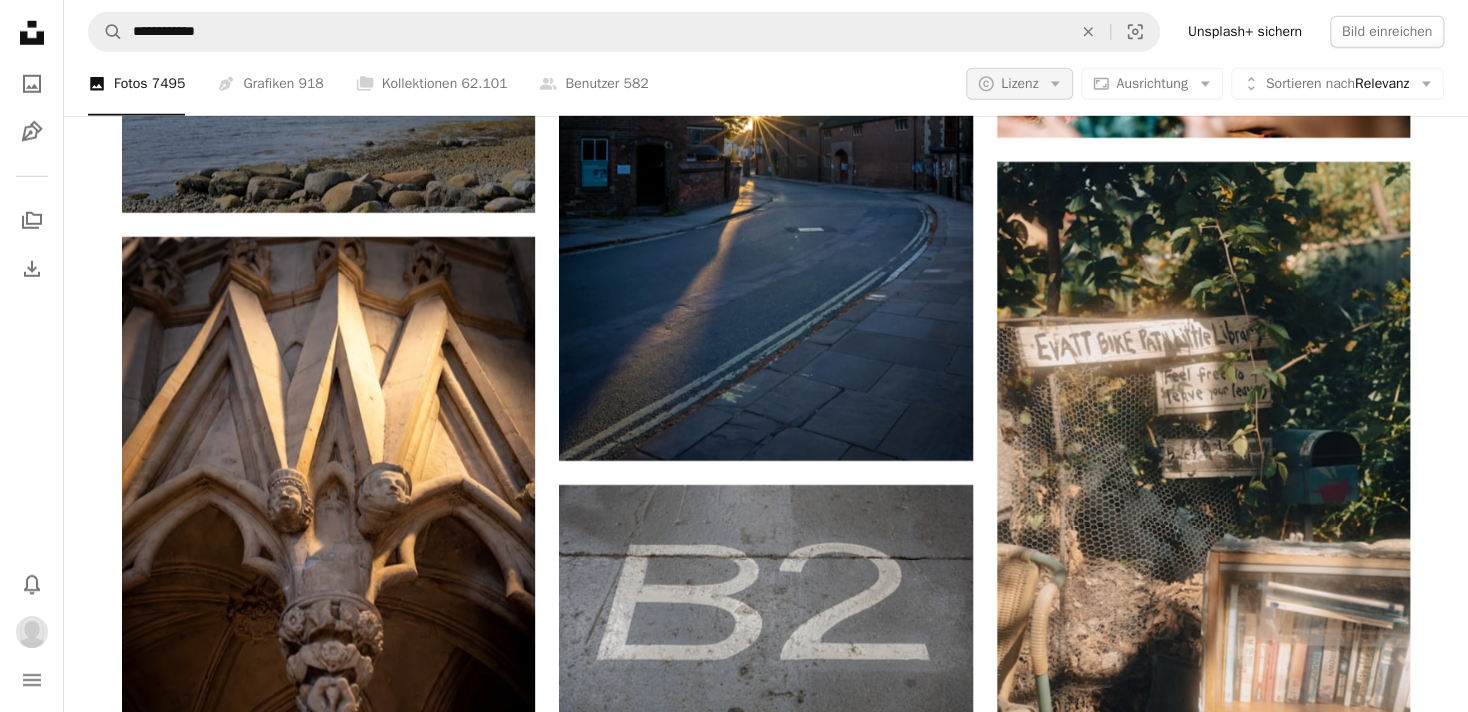 click on "Arrow down" 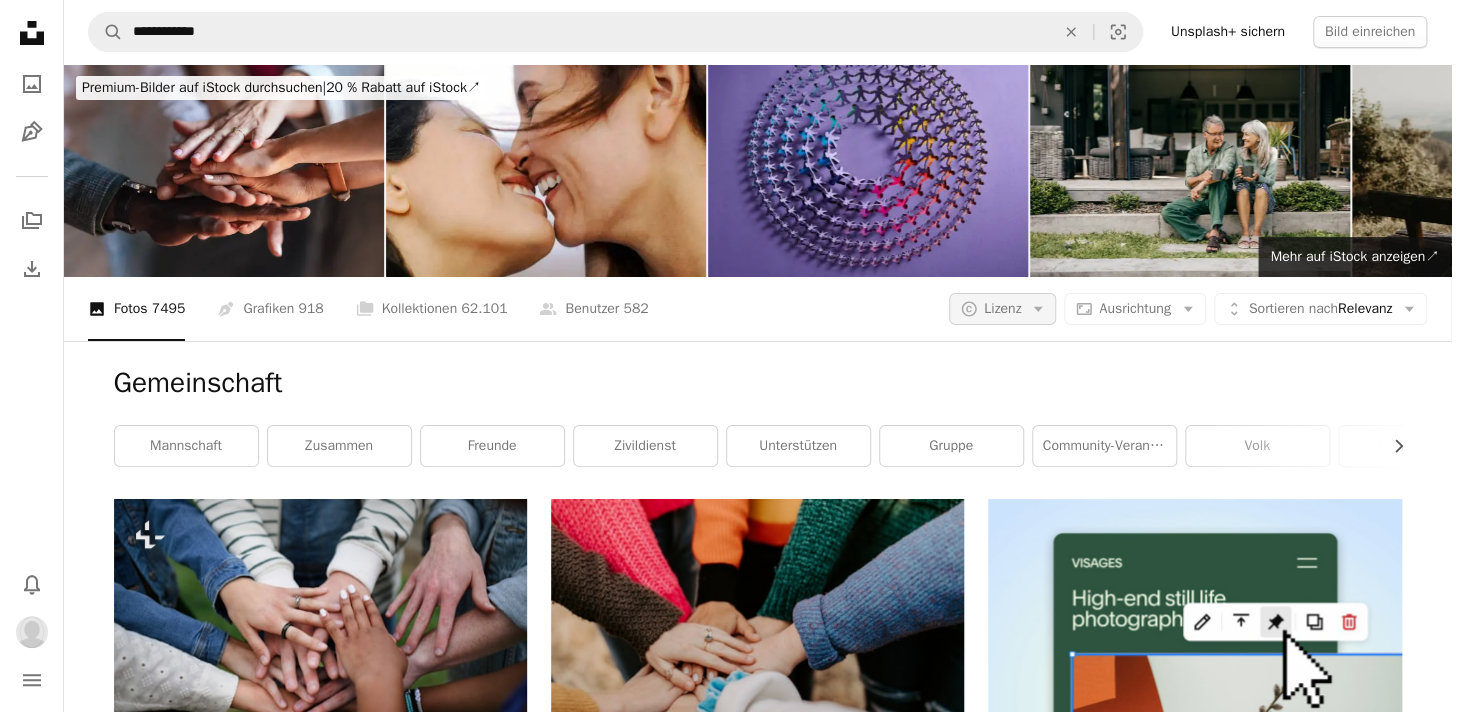 scroll, scrollTop: 0, scrollLeft: 0, axis: both 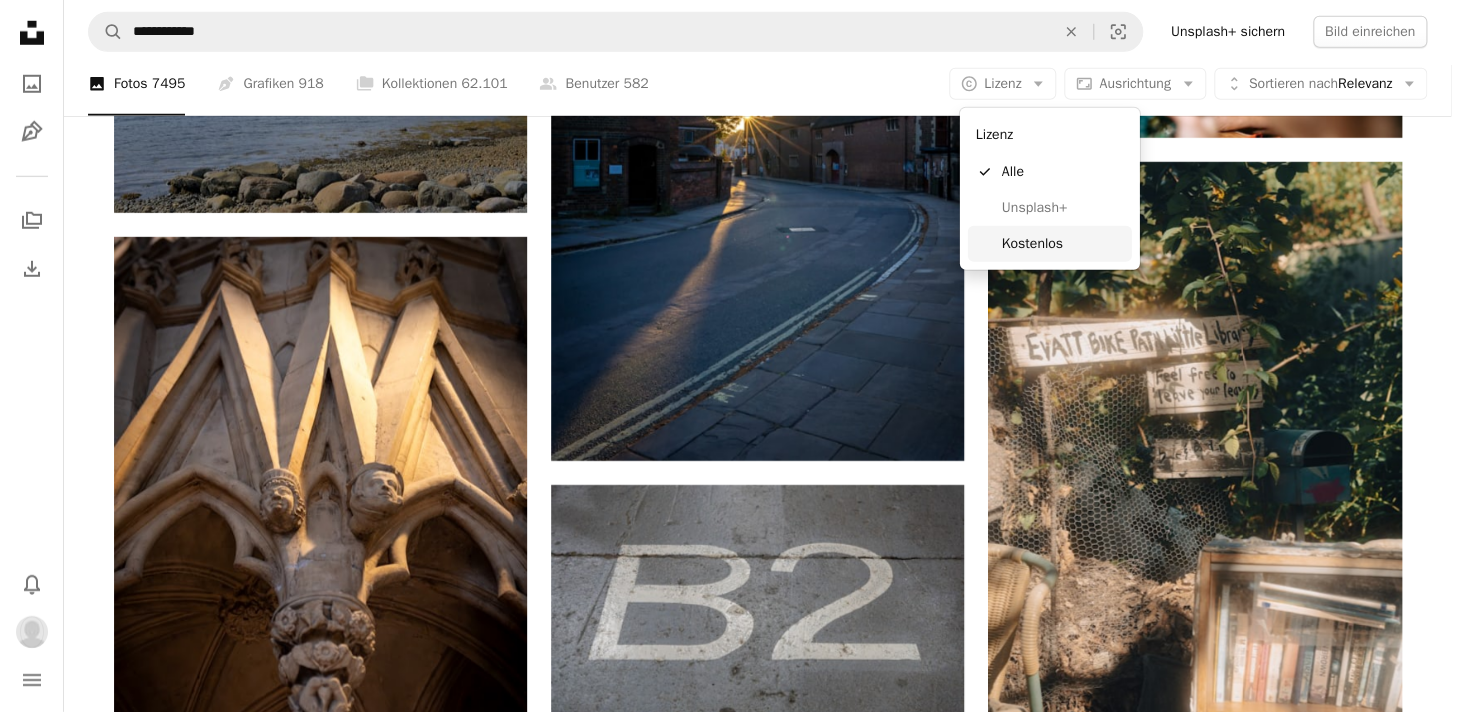 click on "Kostenlos" at bounding box center (1063, 244) 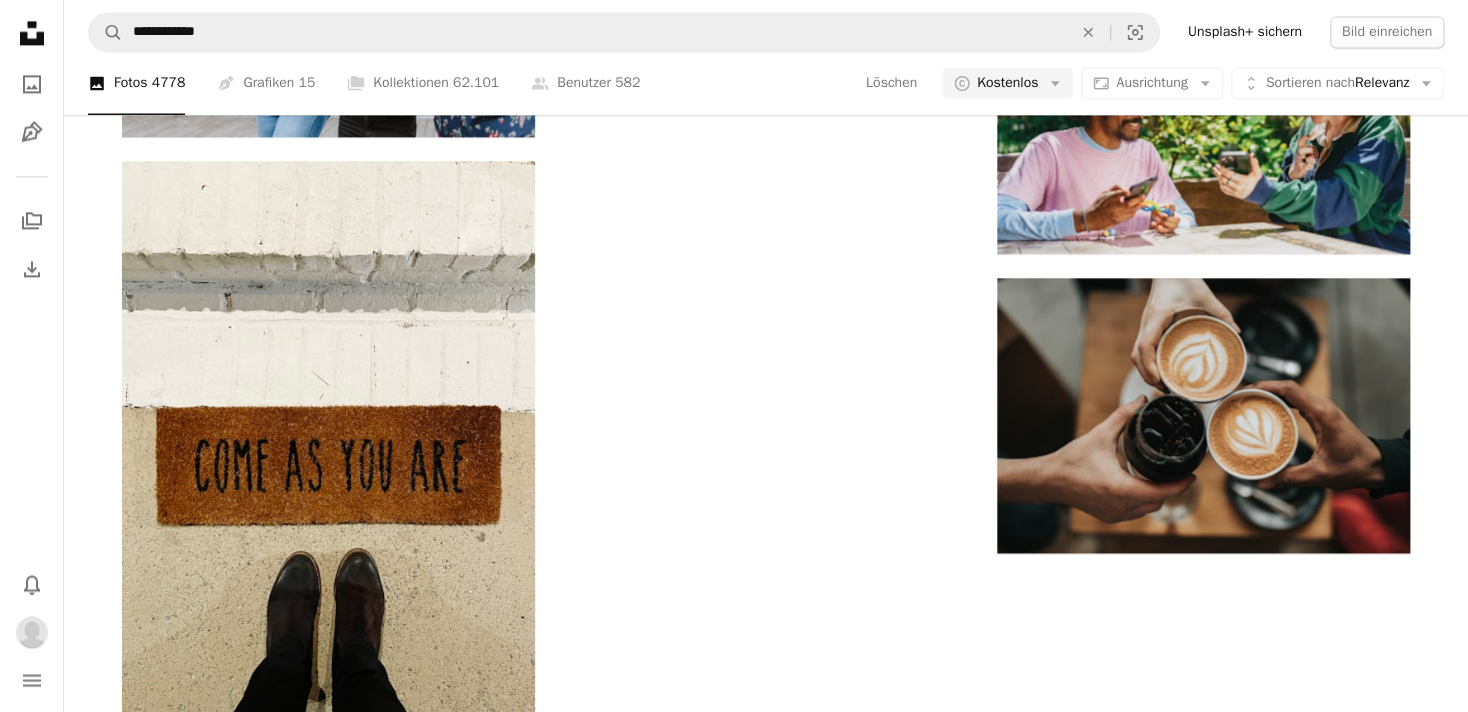 scroll, scrollTop: 1512, scrollLeft: 0, axis: vertical 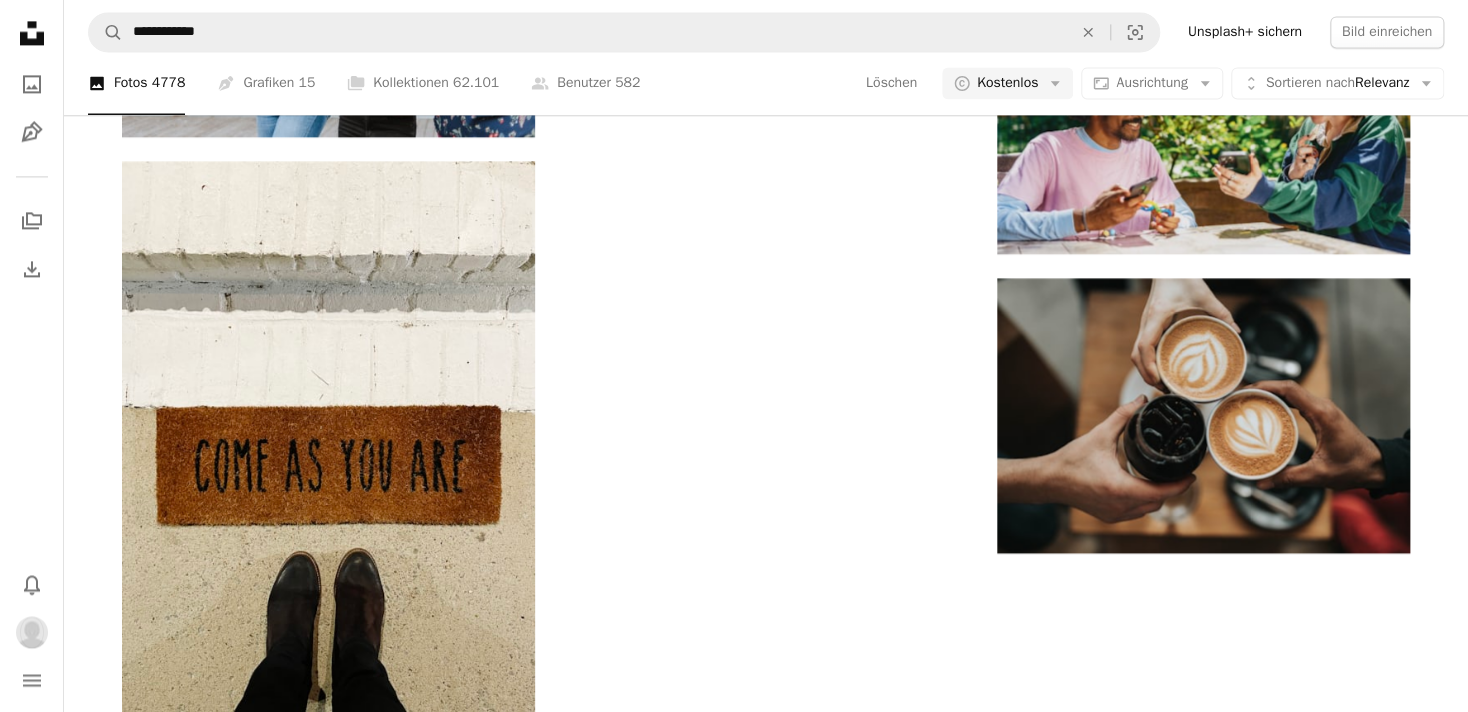 click on "Arrow pointing down" 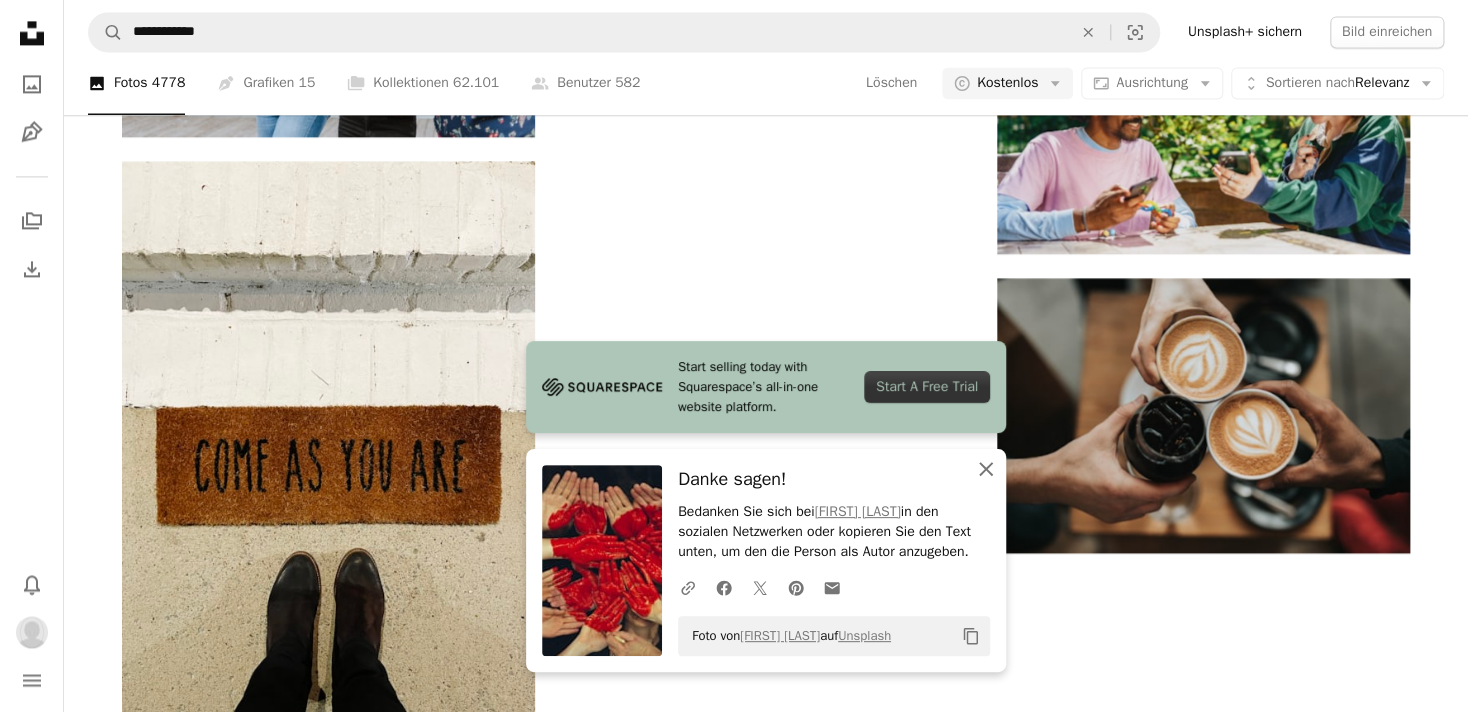click on "An X shape" 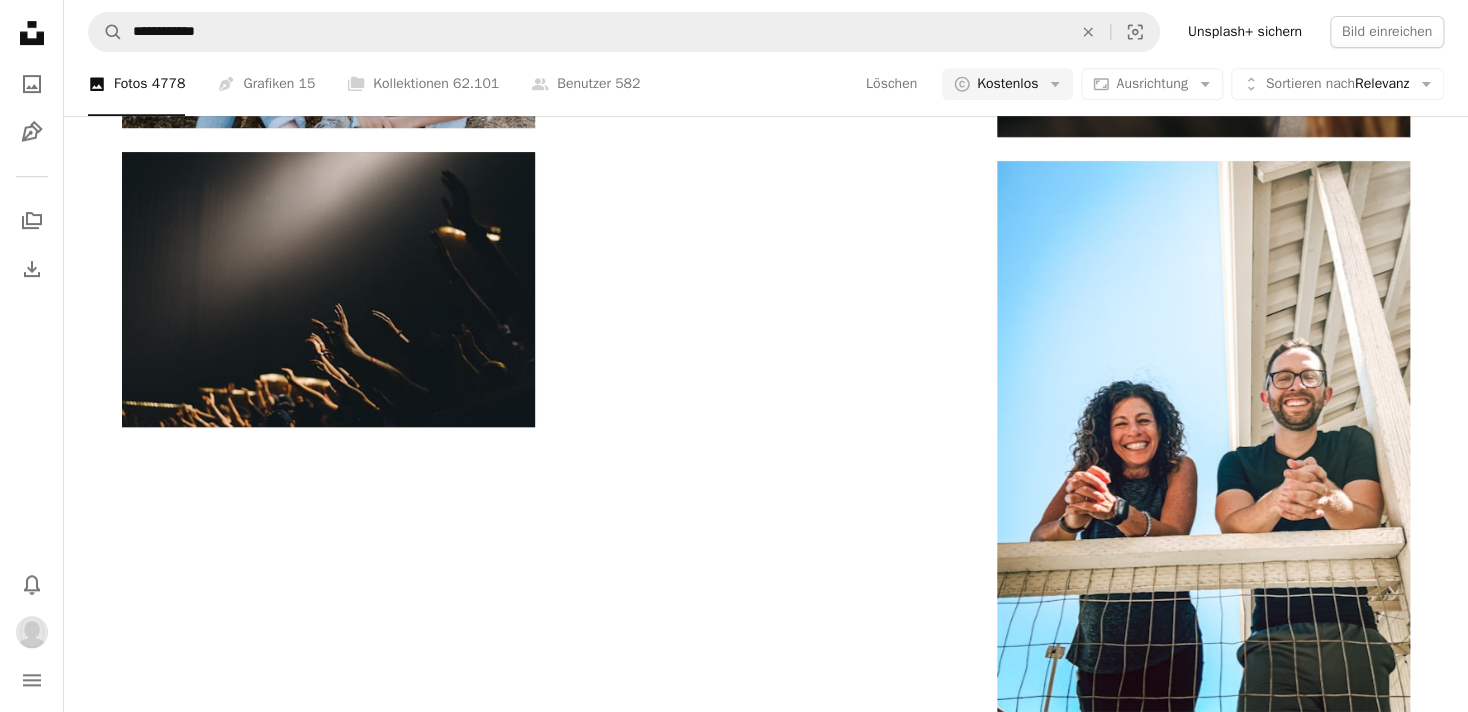 scroll, scrollTop: 17388, scrollLeft: 0, axis: vertical 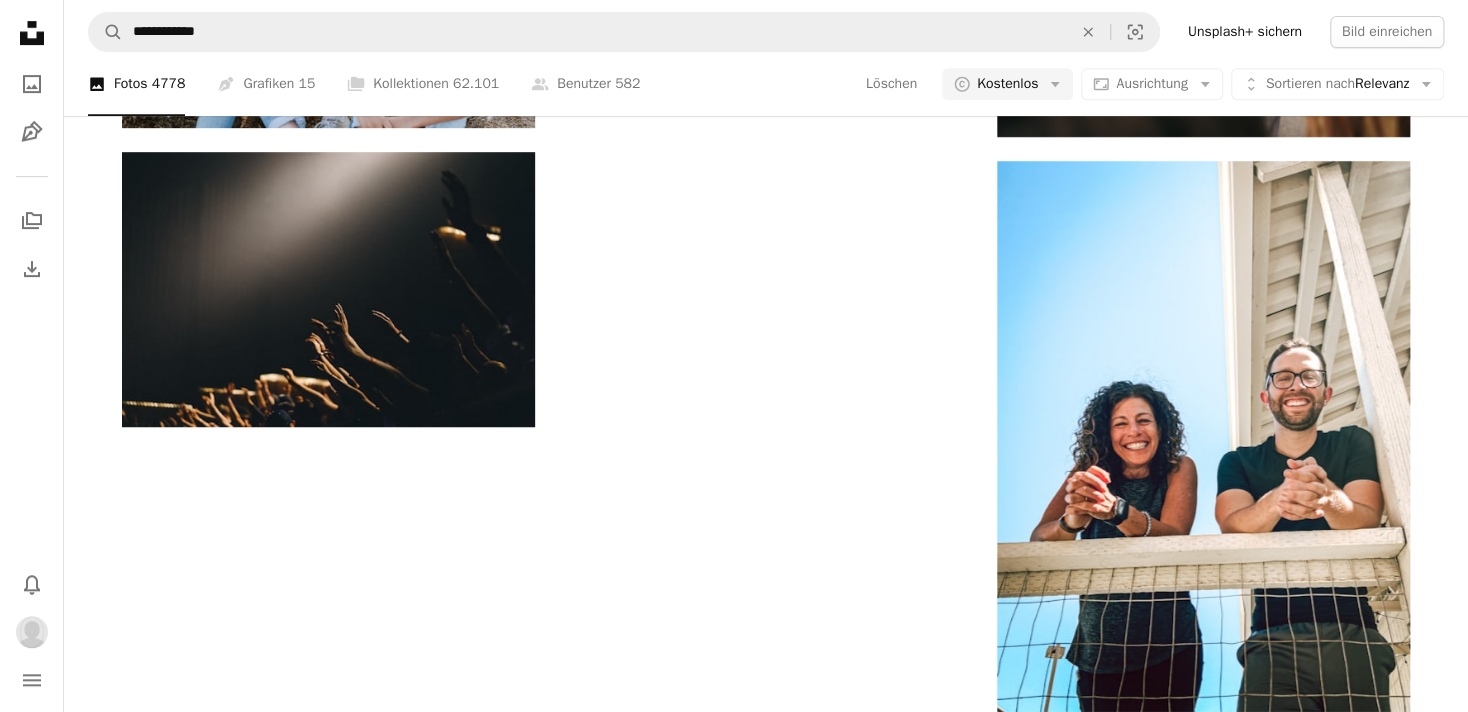 click on "Arrow pointing down" 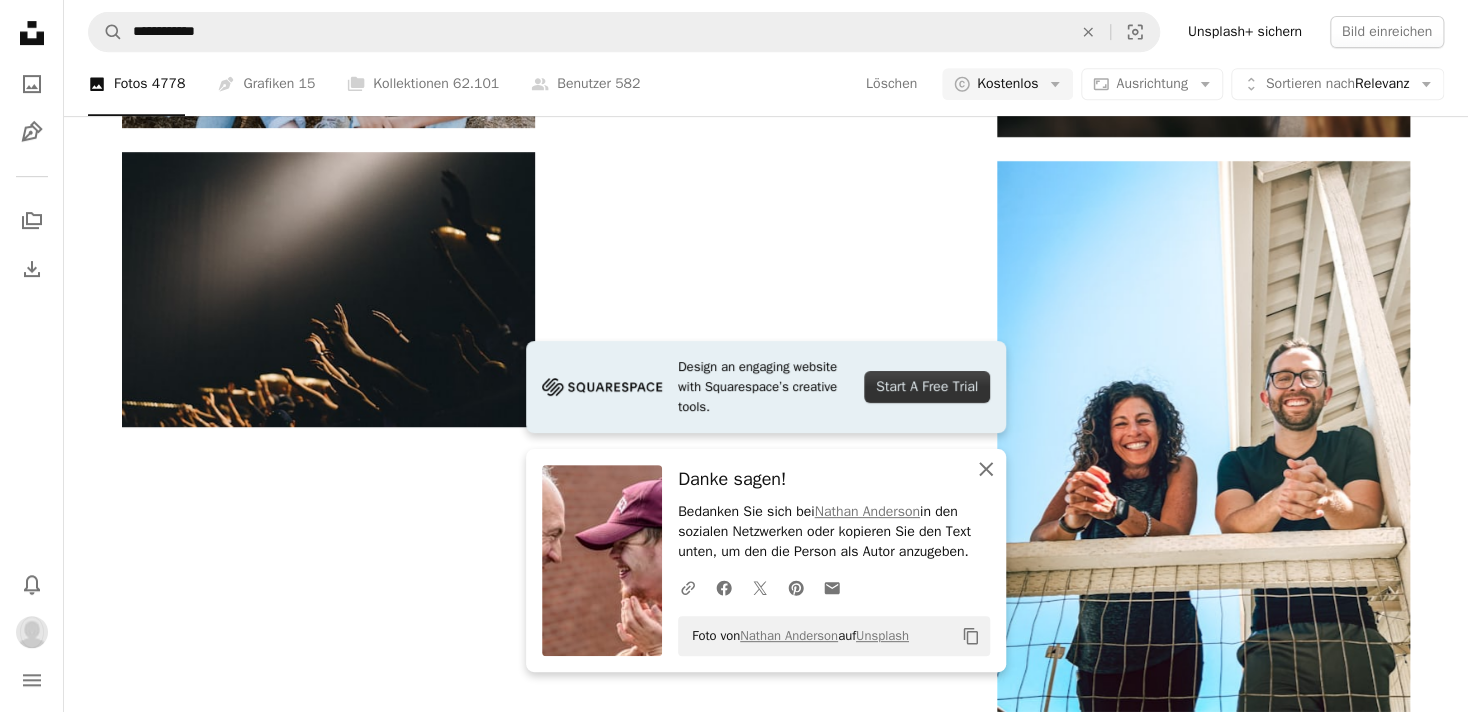 click 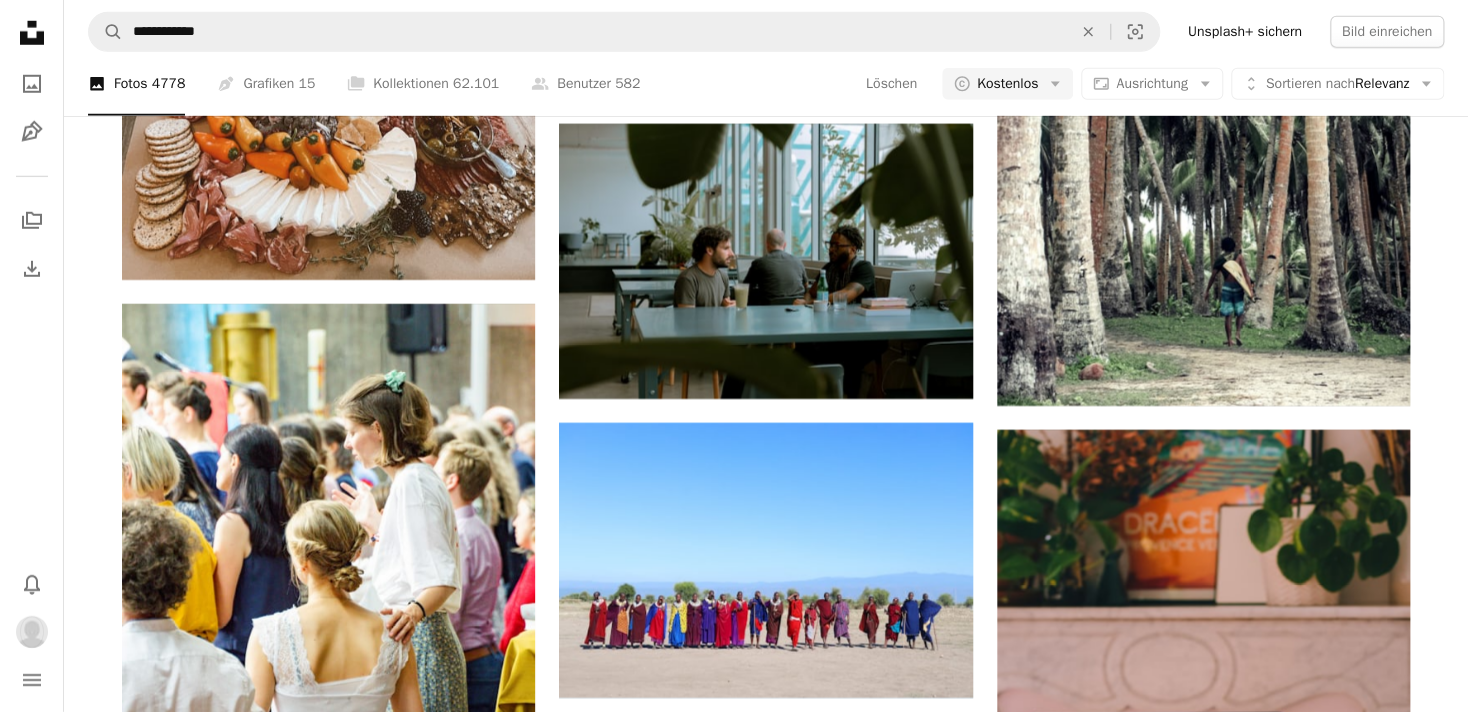 scroll, scrollTop: 52416, scrollLeft: 0, axis: vertical 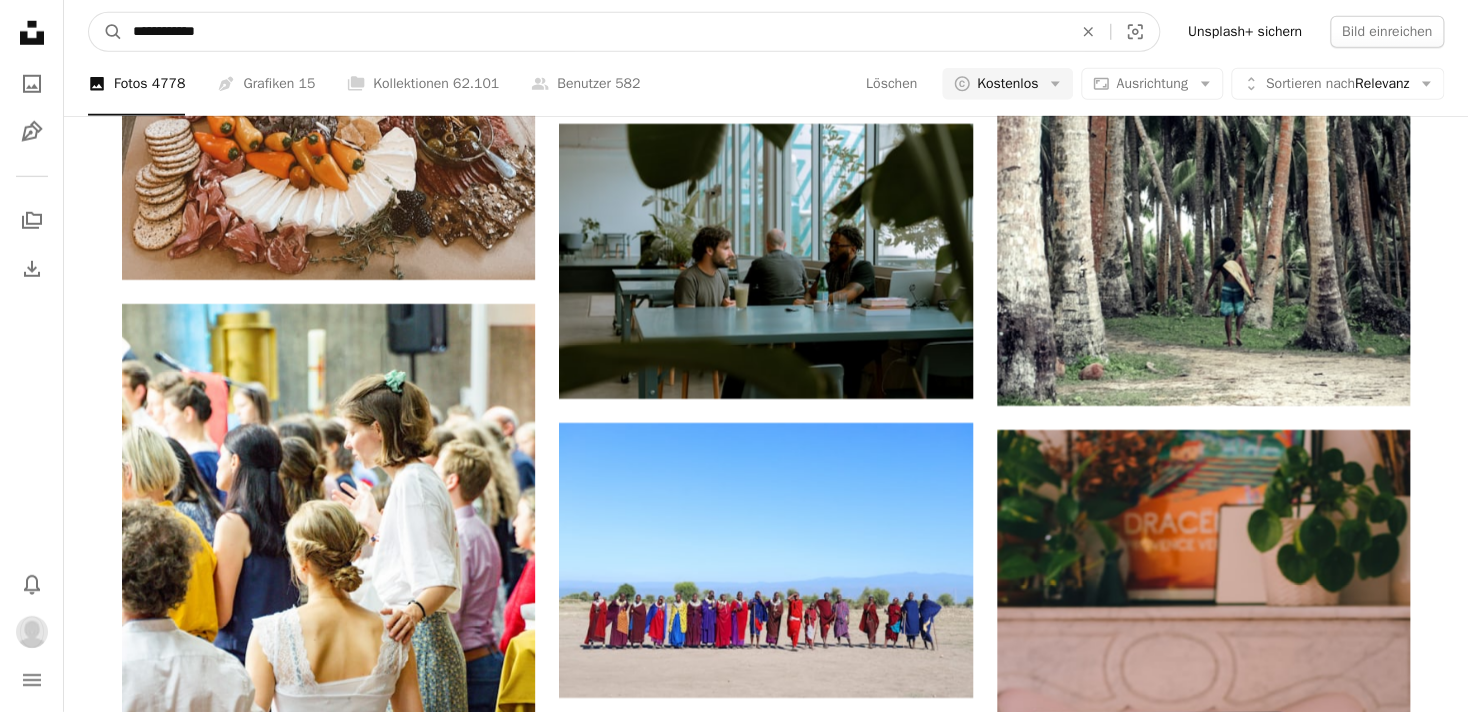 click on "**********" at bounding box center [594, 32] 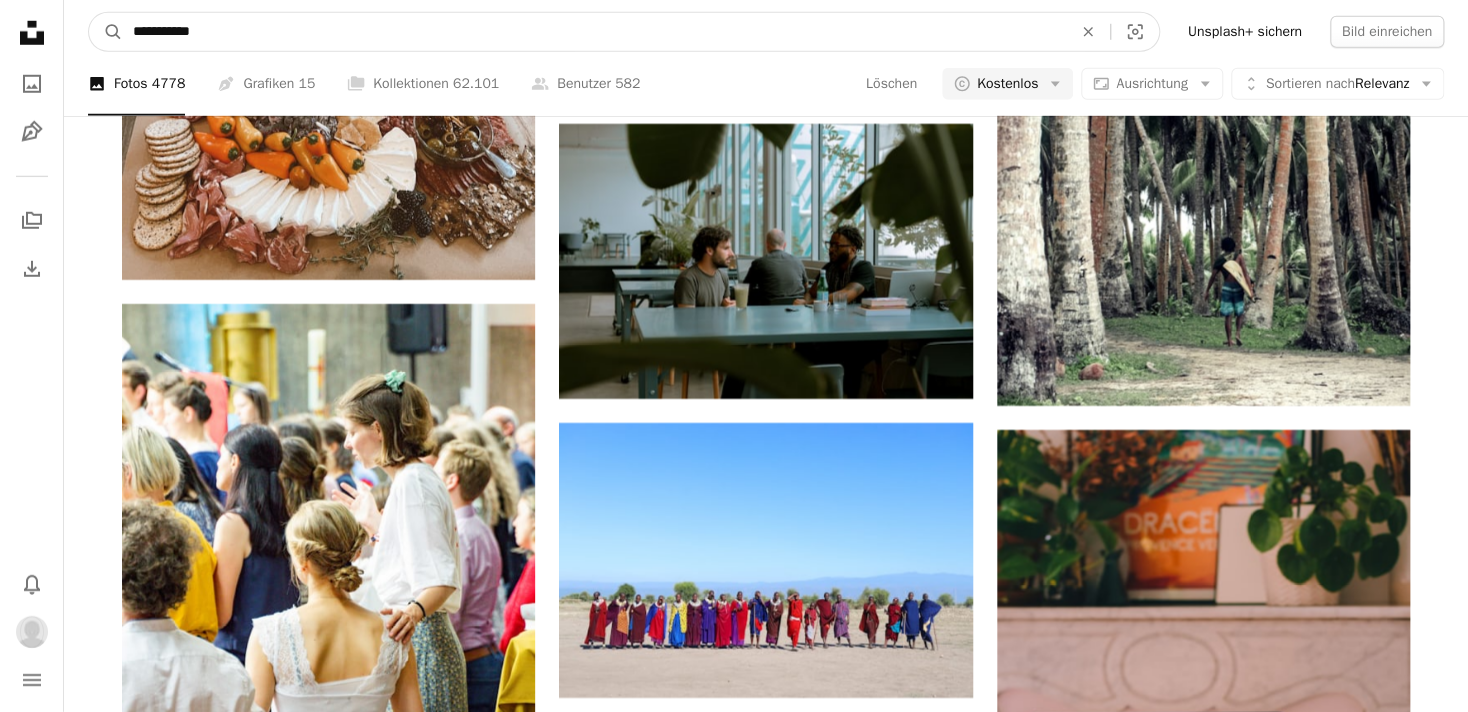 type on "**********" 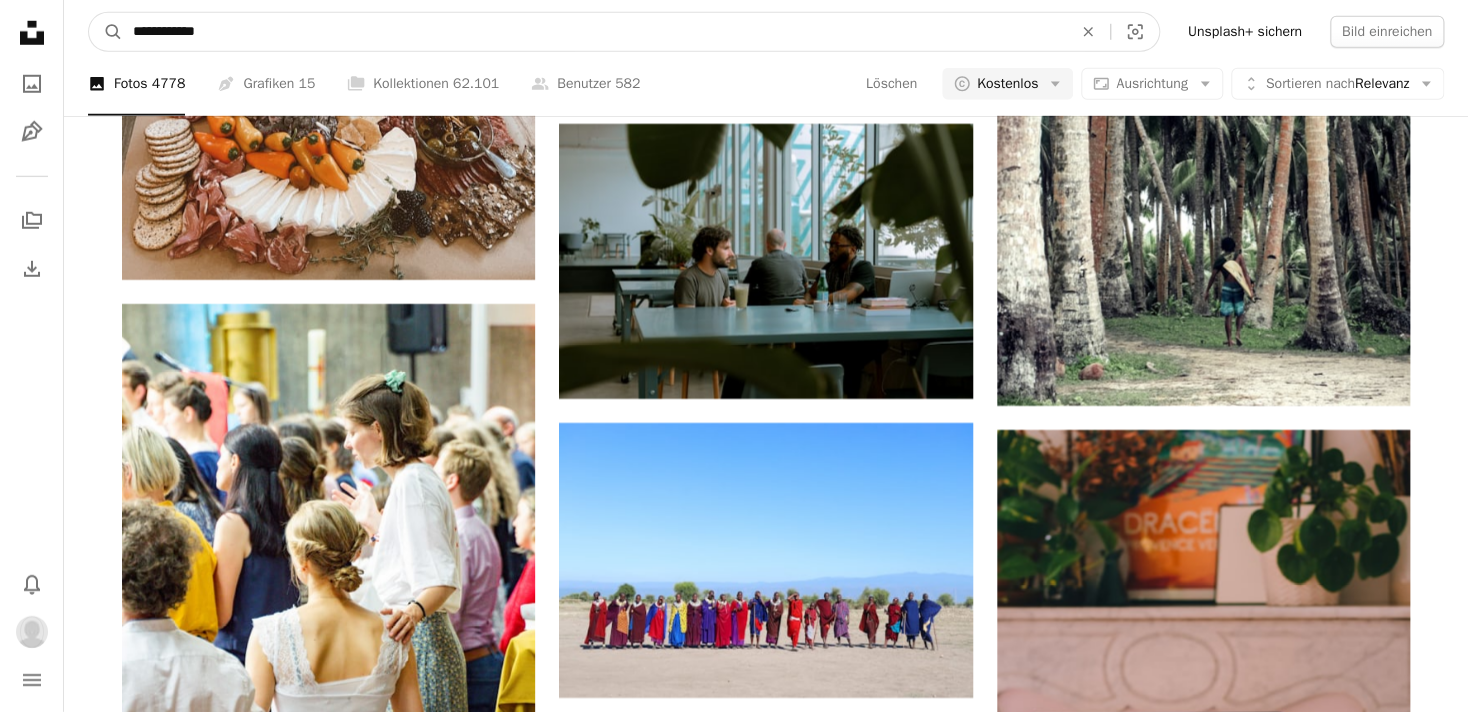 click on "A magnifying glass" at bounding box center [106, 32] 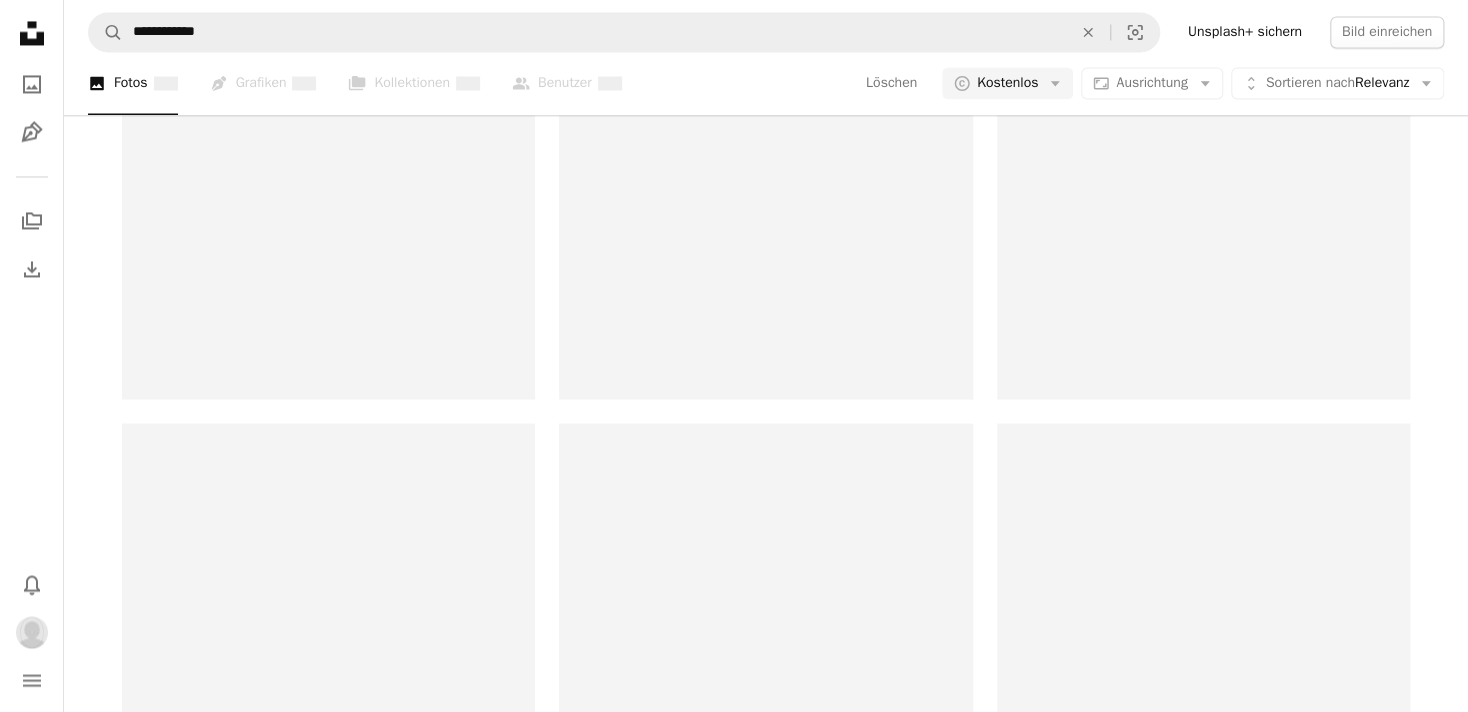 scroll, scrollTop: 0, scrollLeft: 0, axis: both 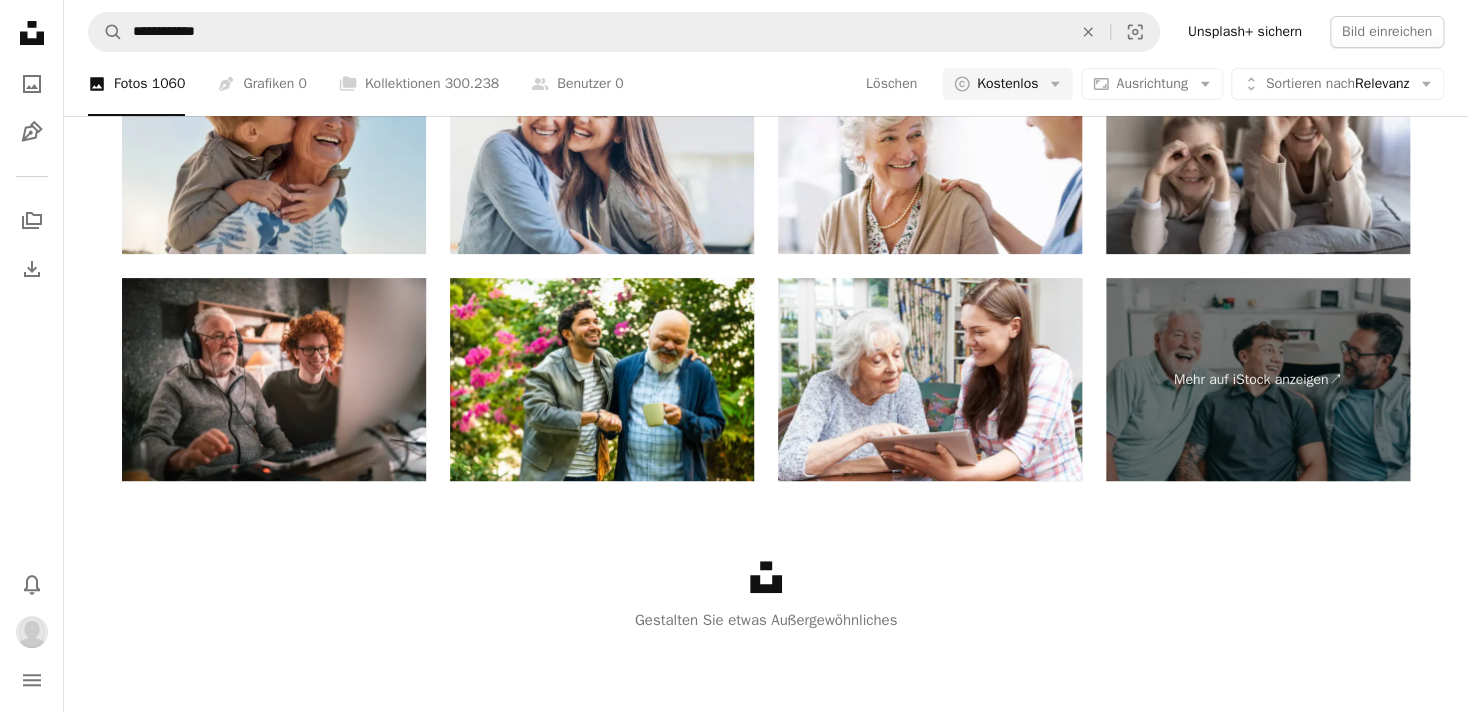 click on "Arrow pointing down" 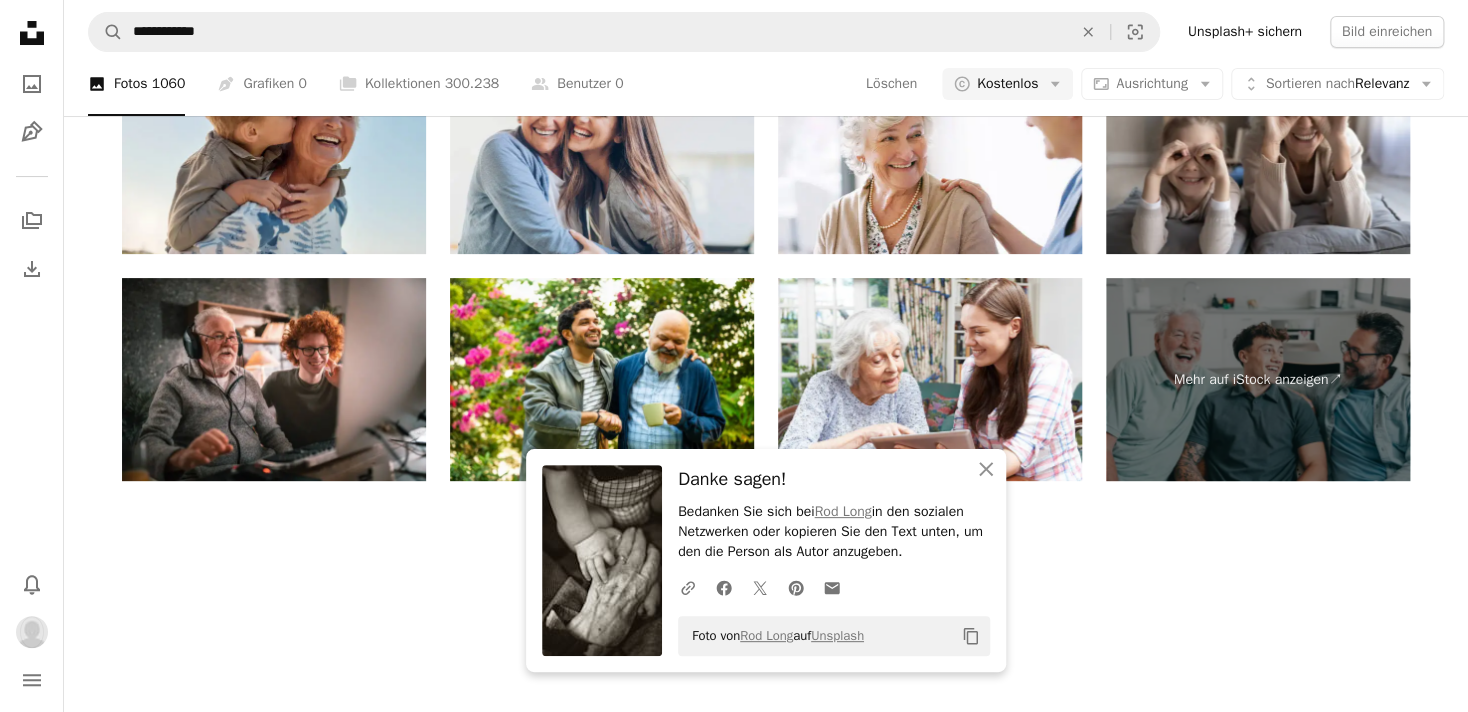 click on "[FIRST] [LAST]" at bounding box center (766, -1718) 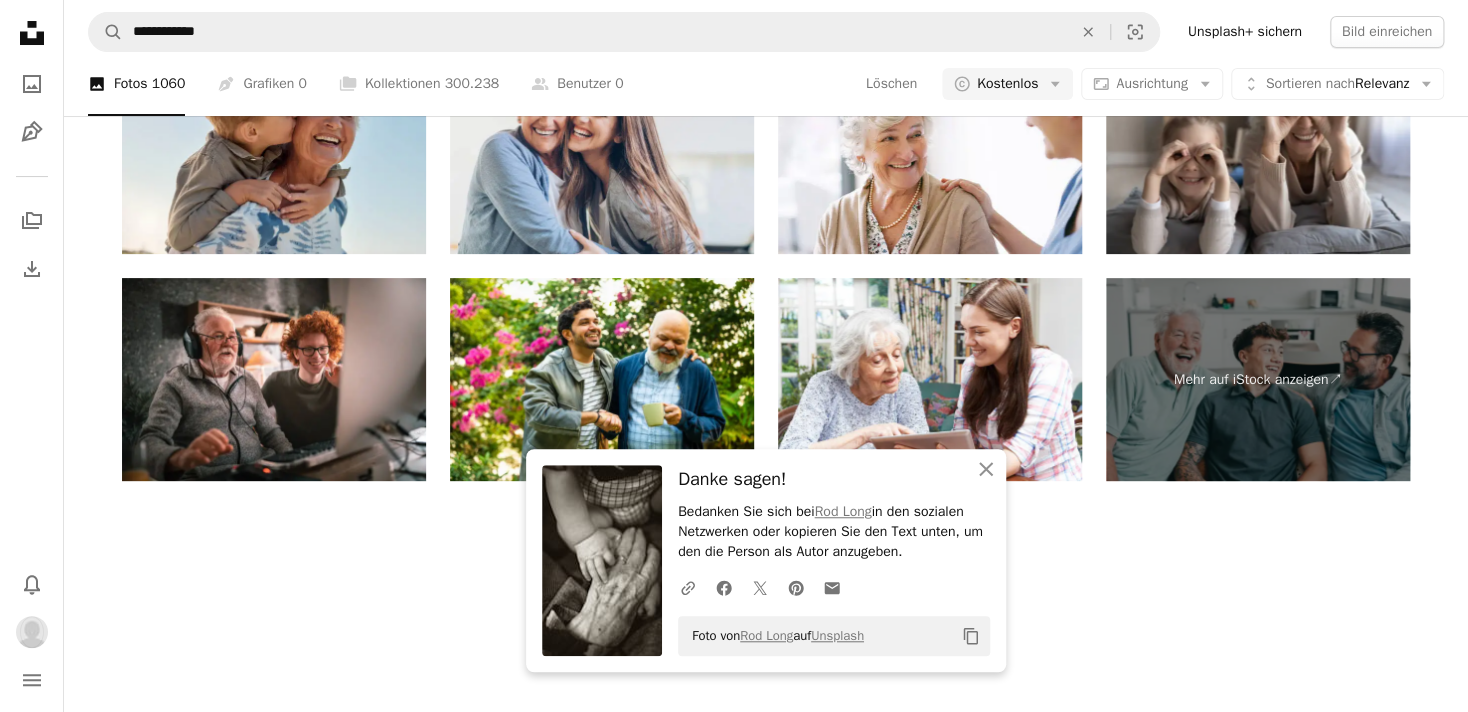 scroll, scrollTop: 756, scrollLeft: 0, axis: vertical 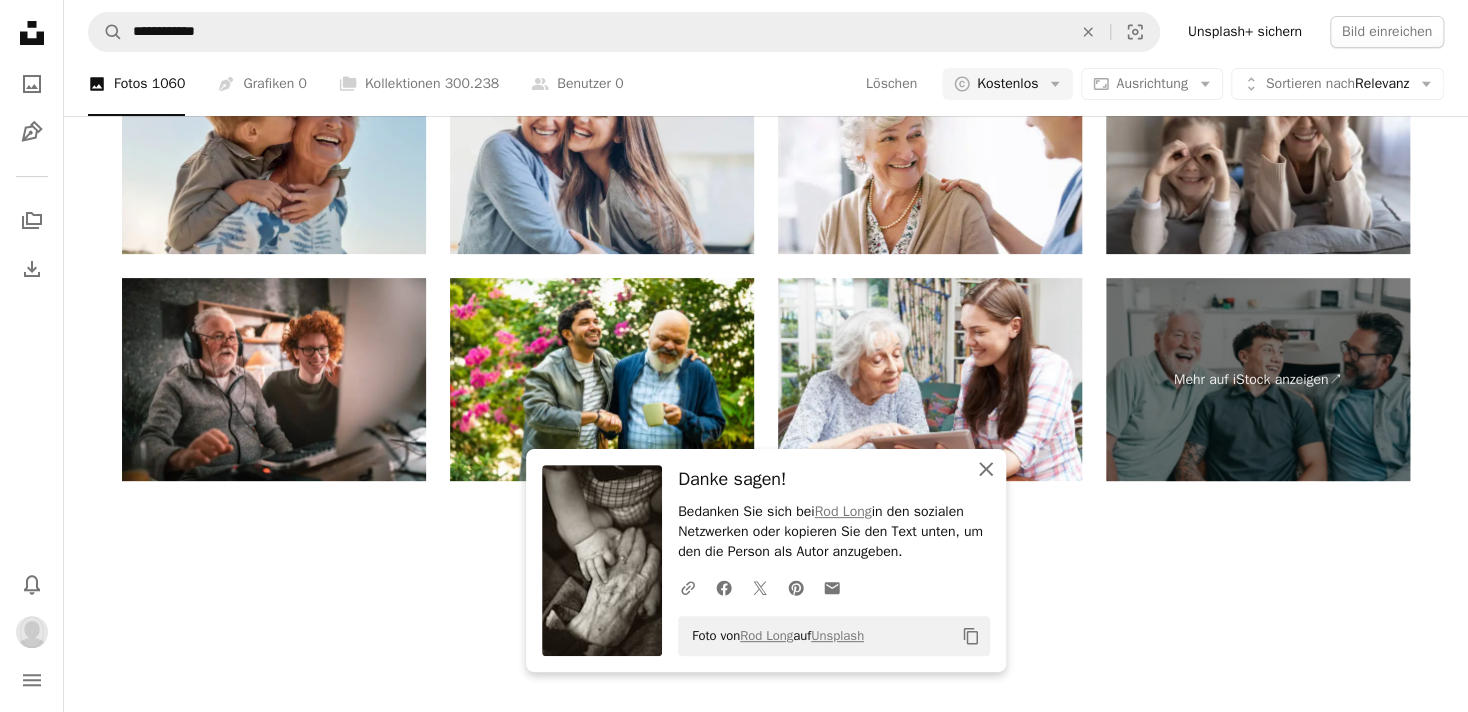 click 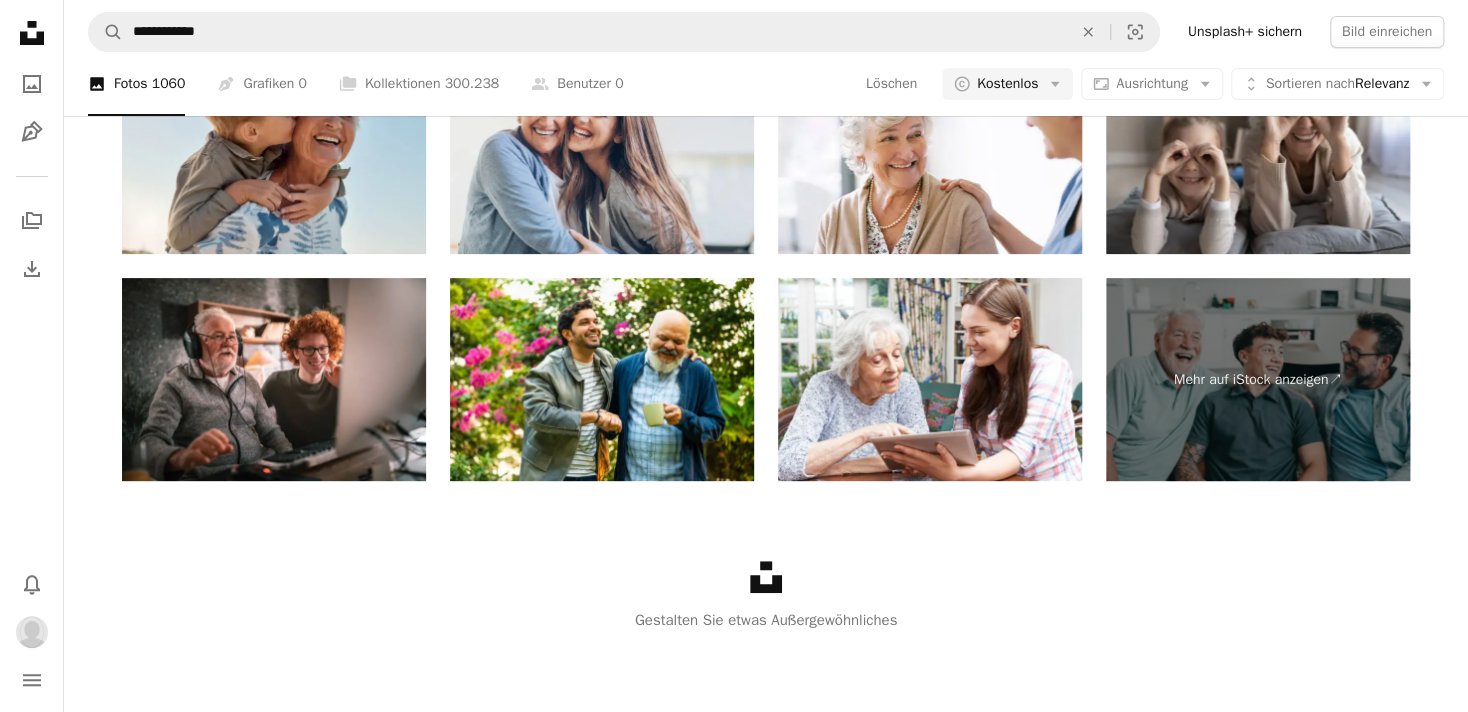 scroll, scrollTop: 3012, scrollLeft: 0, axis: vertical 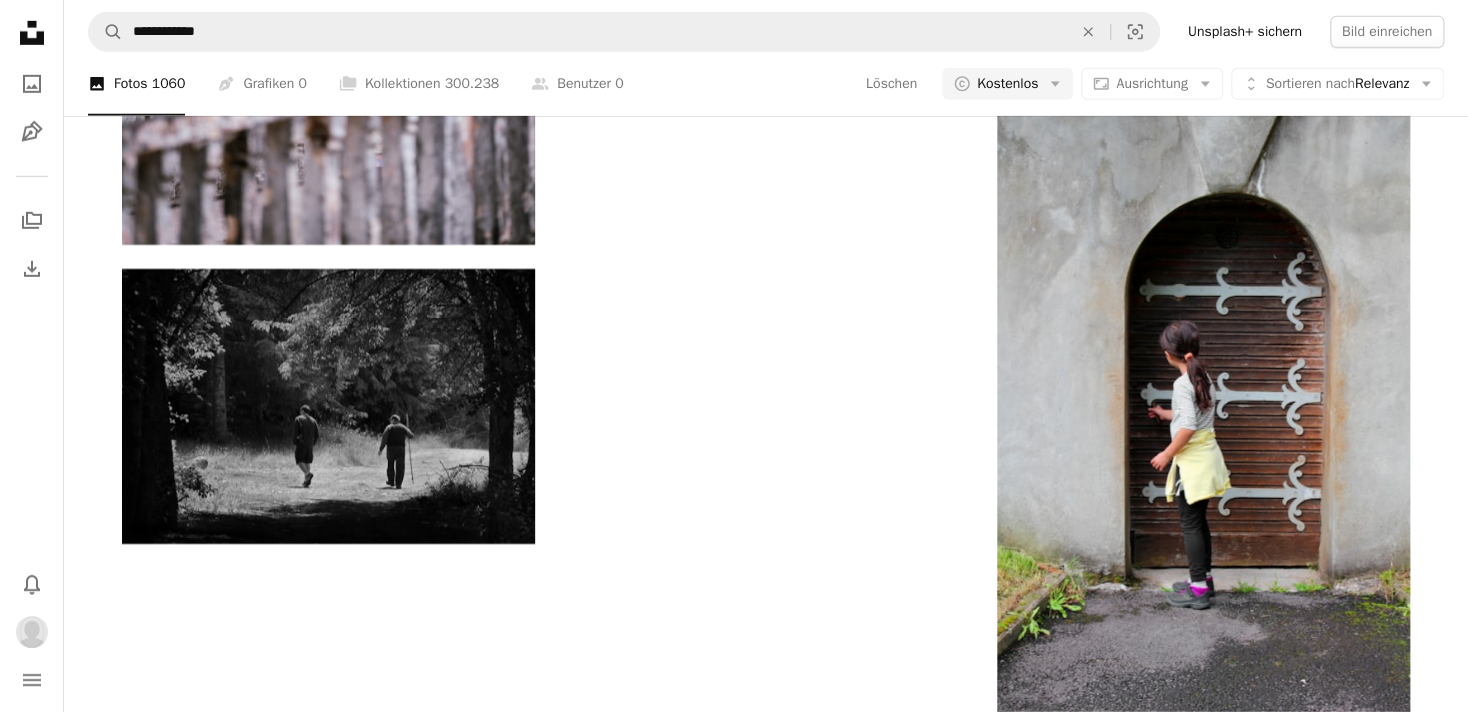 click on "Arrow pointing down" 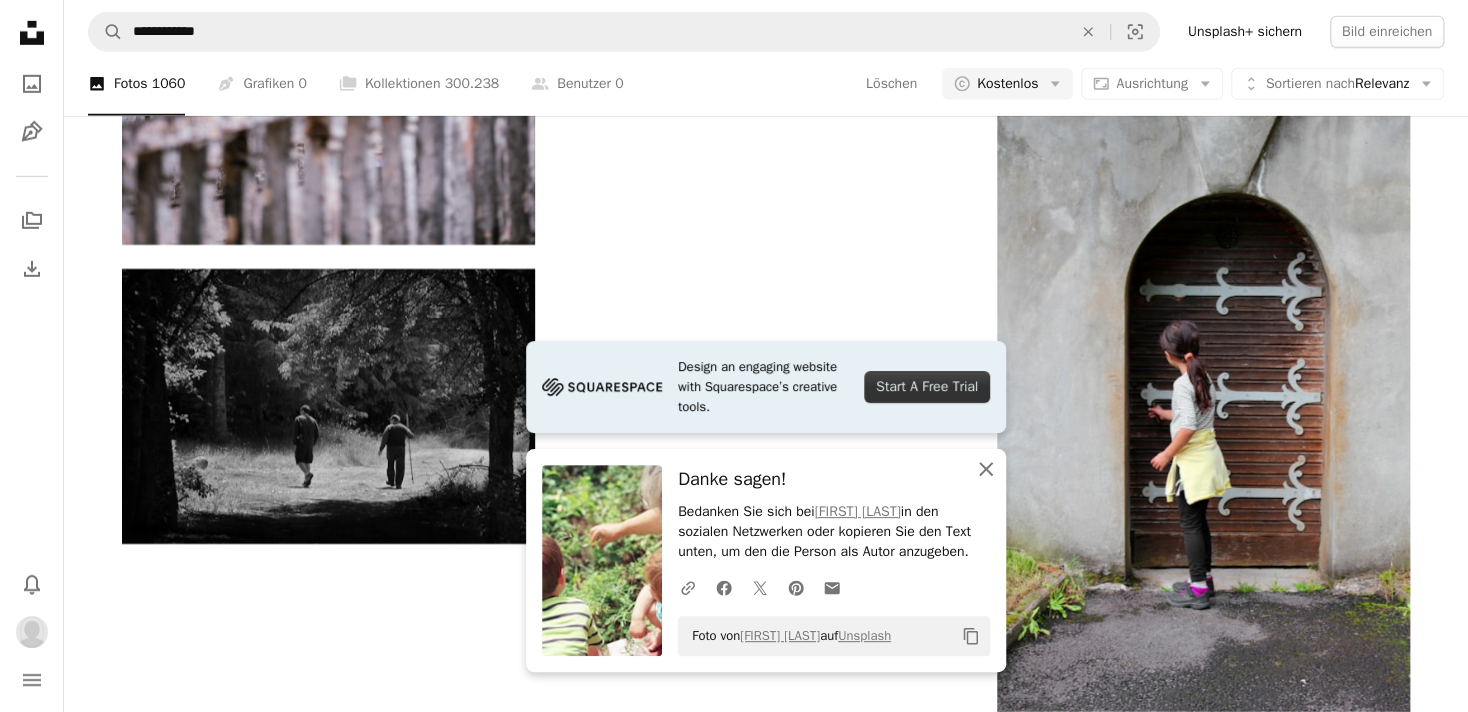 click on "An X shape" 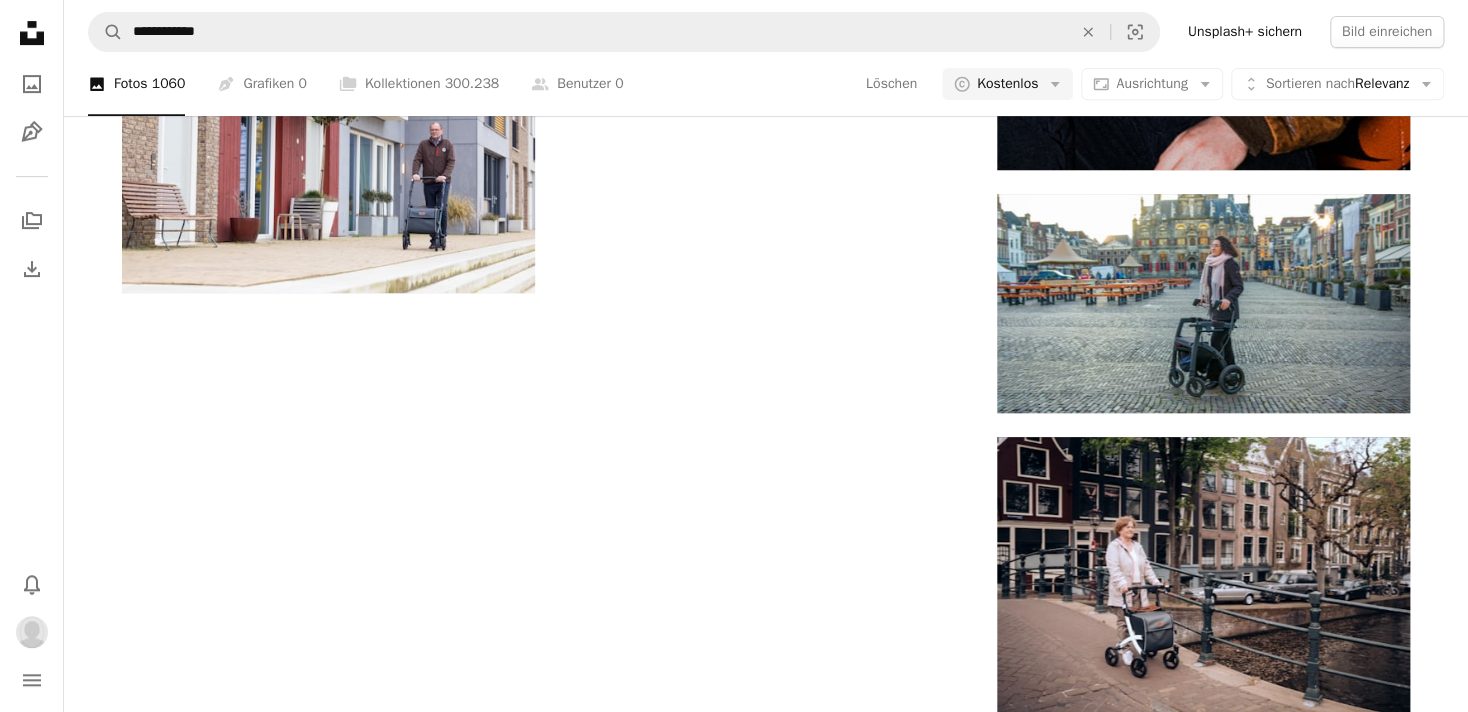 scroll, scrollTop: 492, scrollLeft: 0, axis: vertical 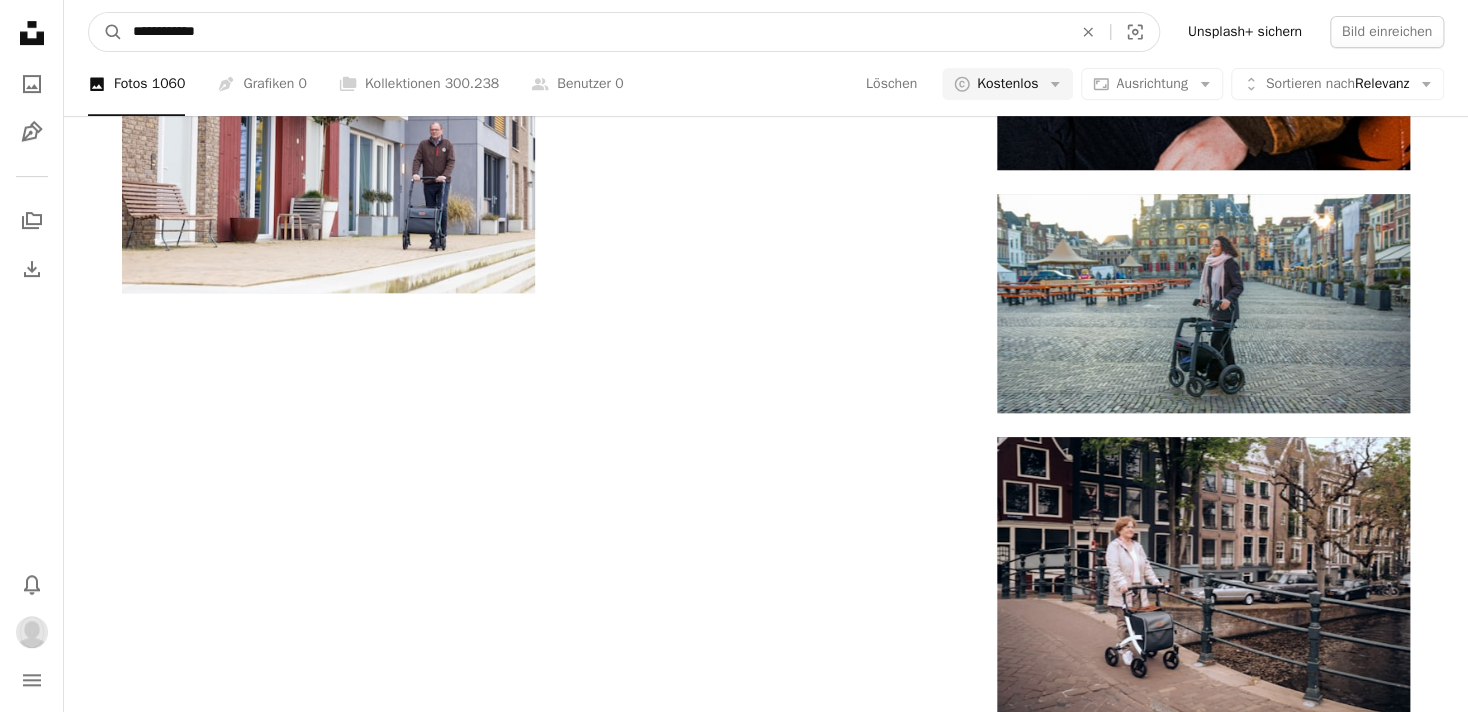 drag, startPoint x: 216, startPoint y: 28, endPoint x: 74, endPoint y: 40, distance: 142.50613 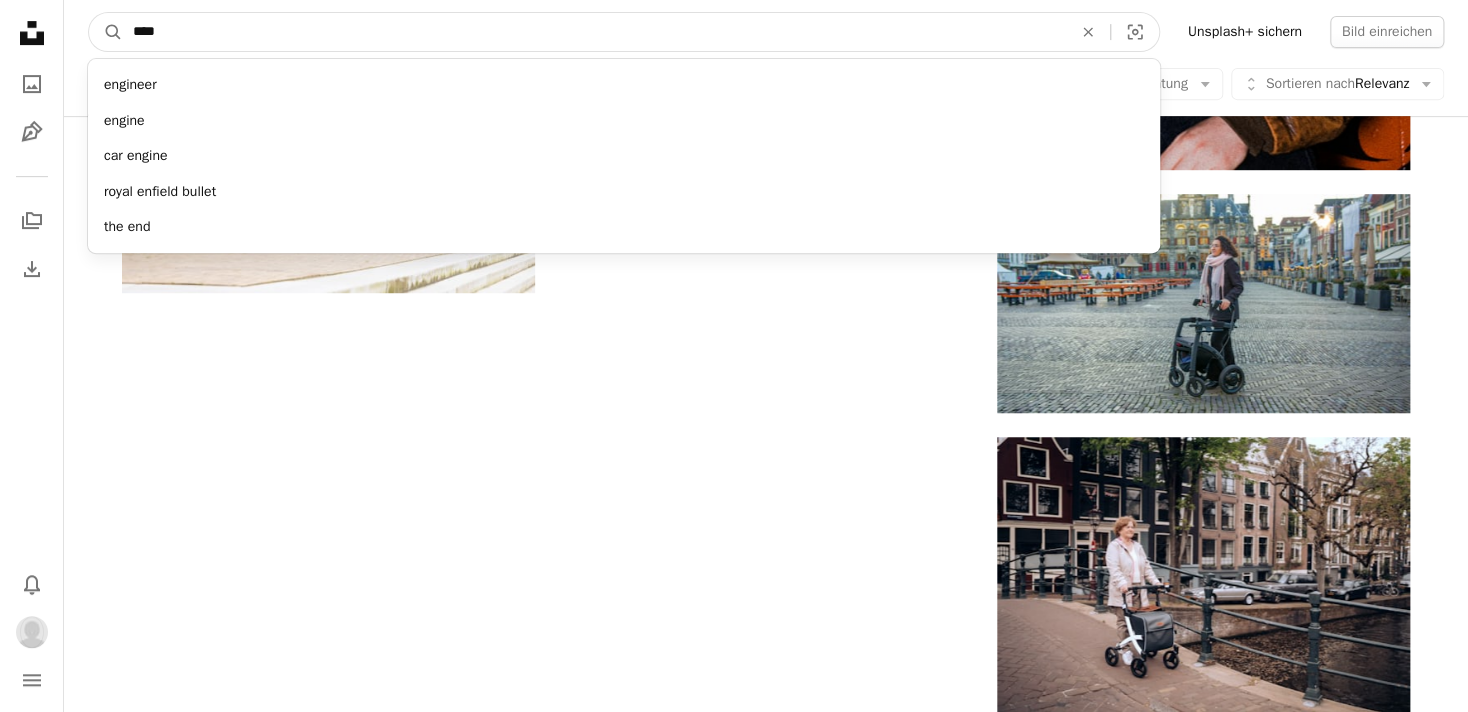 type on "*****" 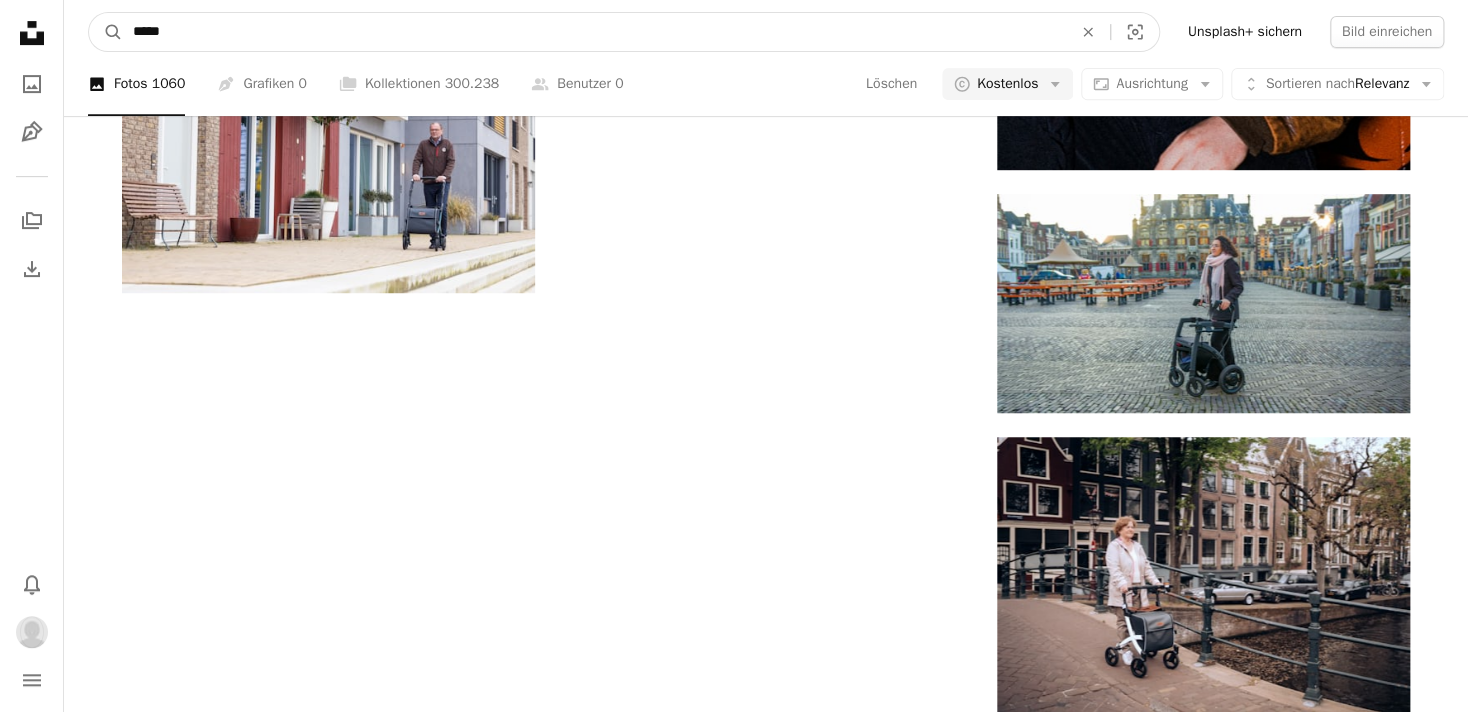 click on "A magnifying glass" at bounding box center (106, 32) 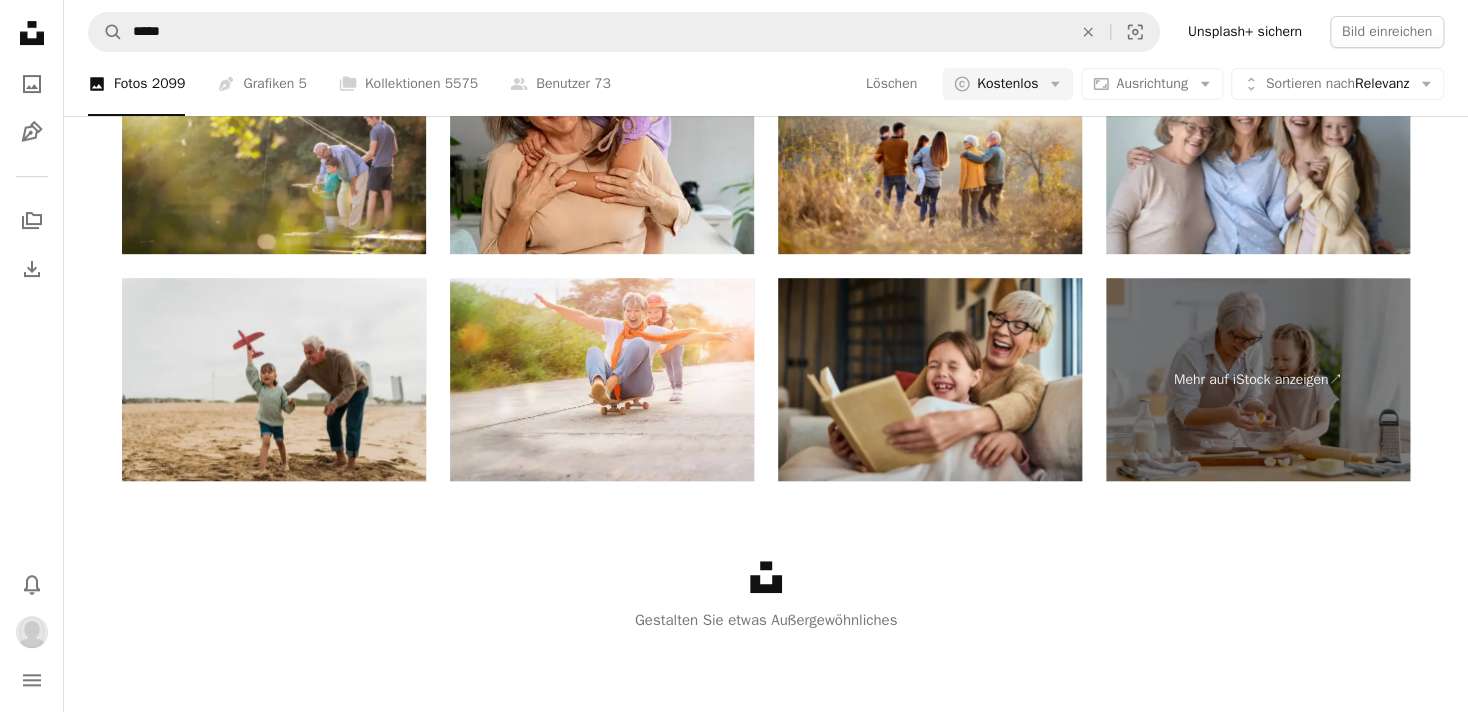 scroll, scrollTop: 0, scrollLeft: 0, axis: both 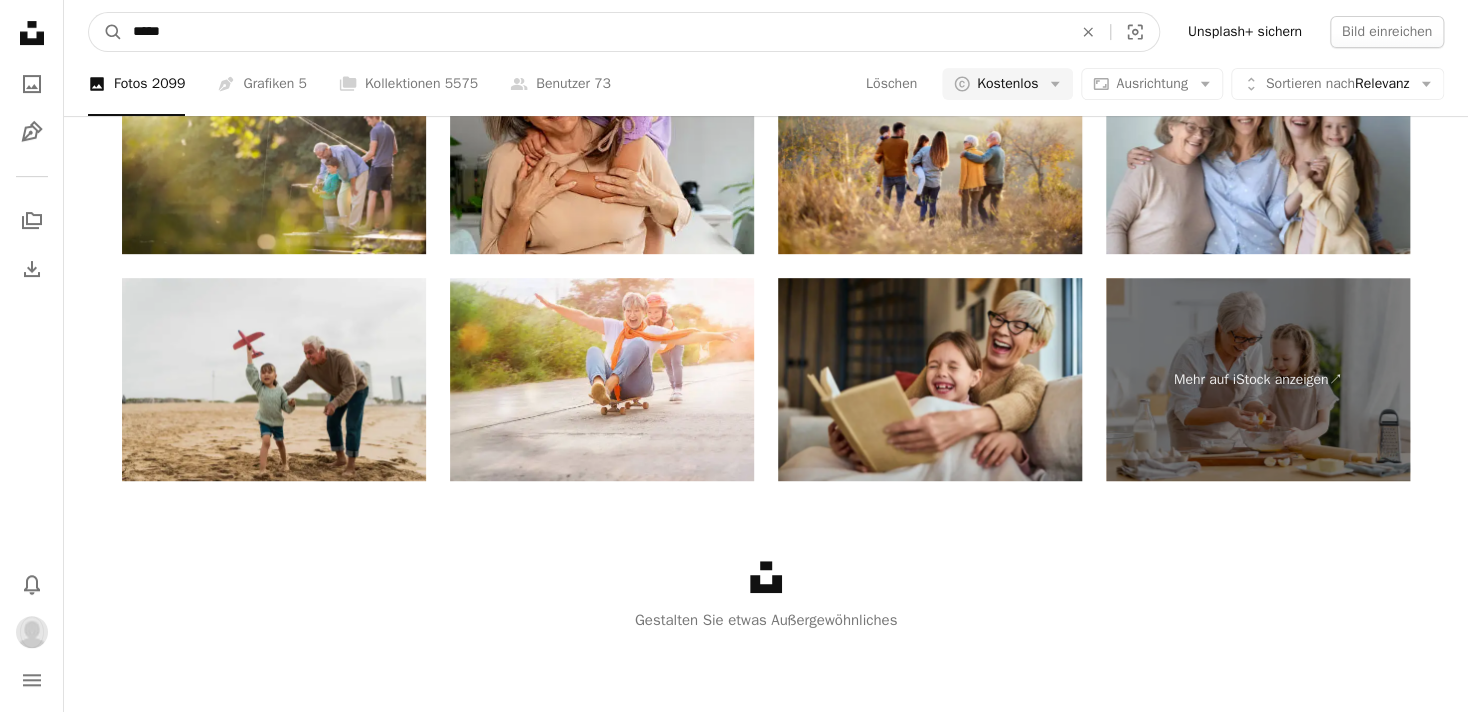 click on "*****" at bounding box center (594, 32) 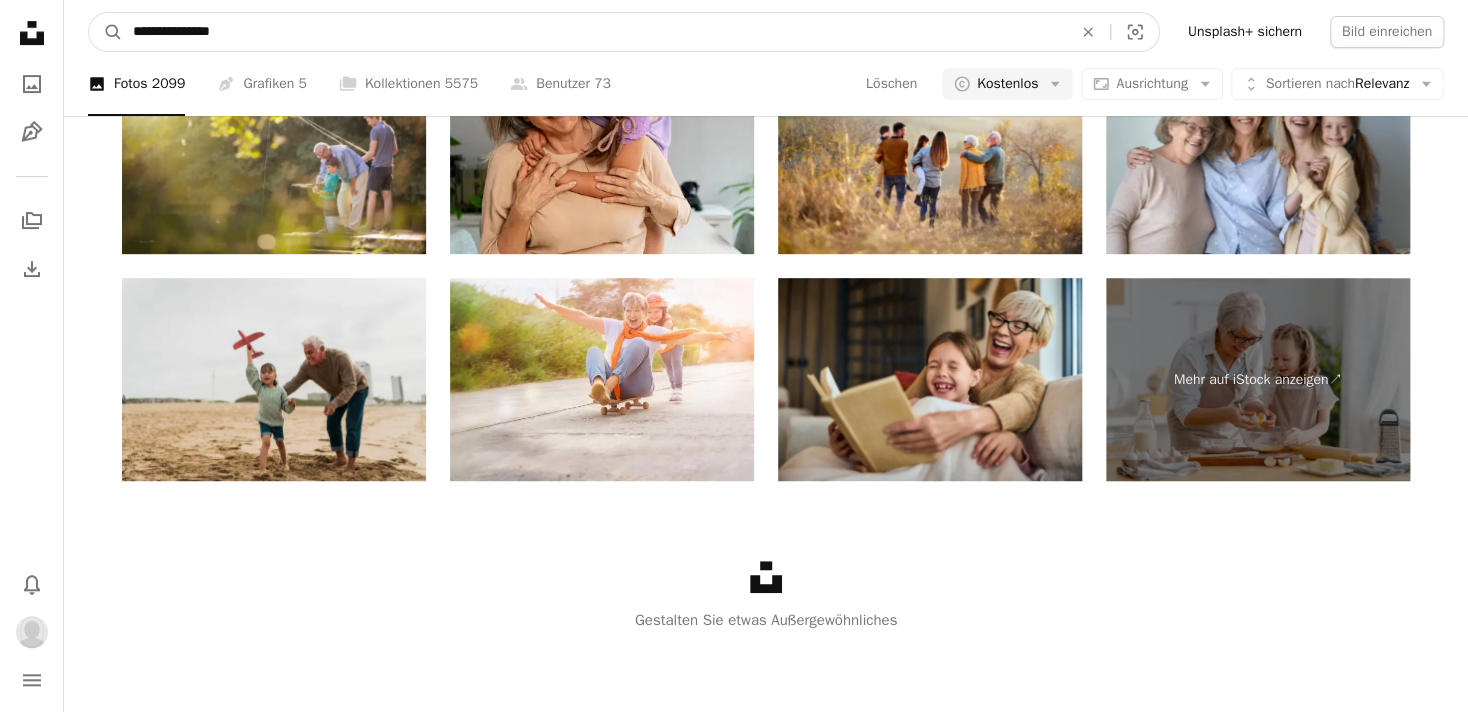 type on "**********" 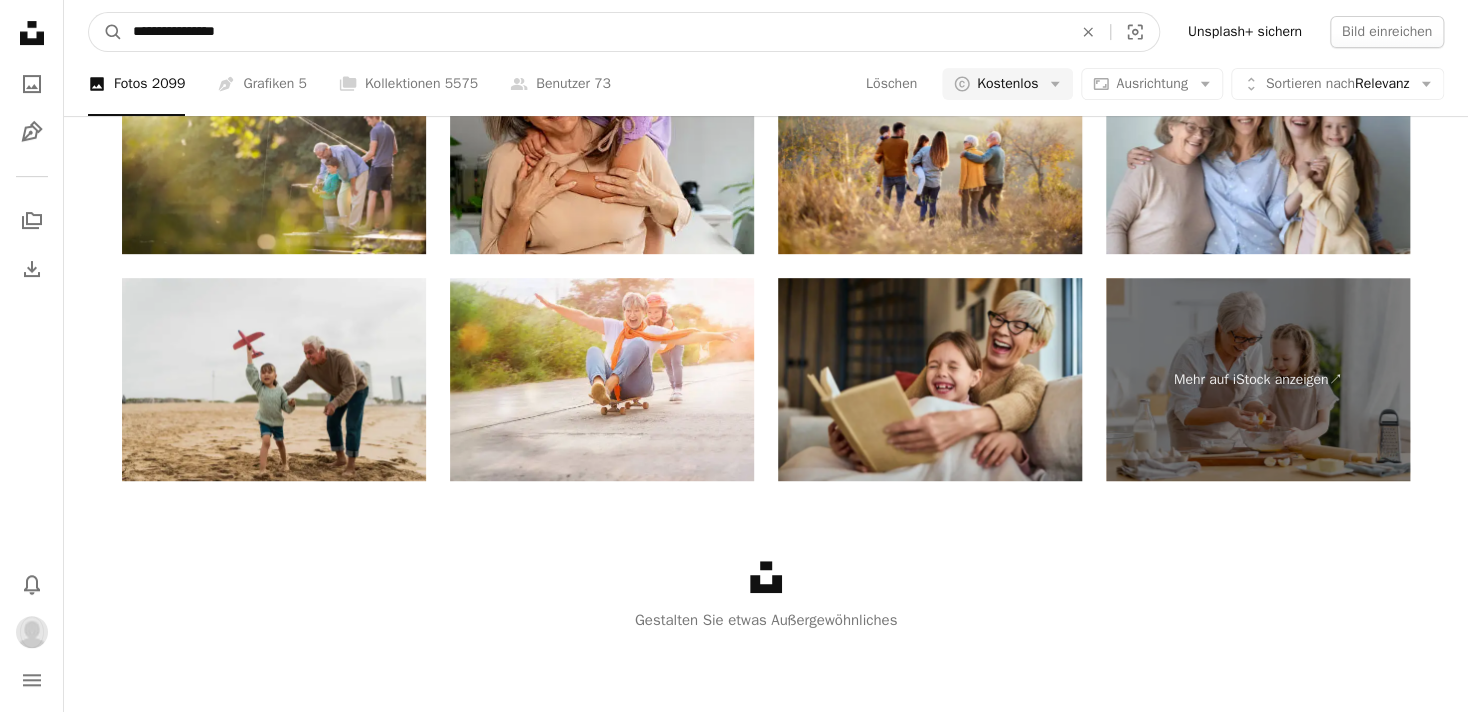 click on "A magnifying glass" at bounding box center [106, 32] 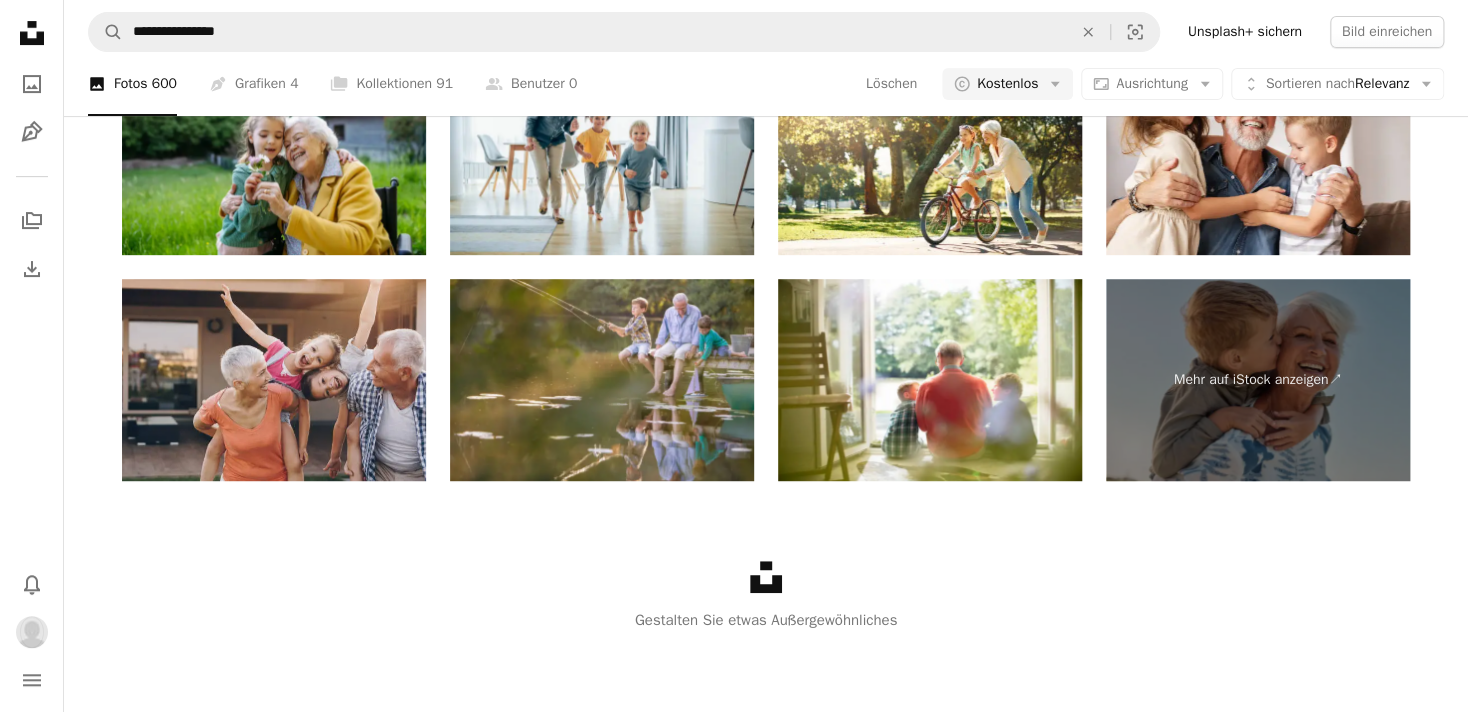 scroll, scrollTop: 0, scrollLeft: 0, axis: both 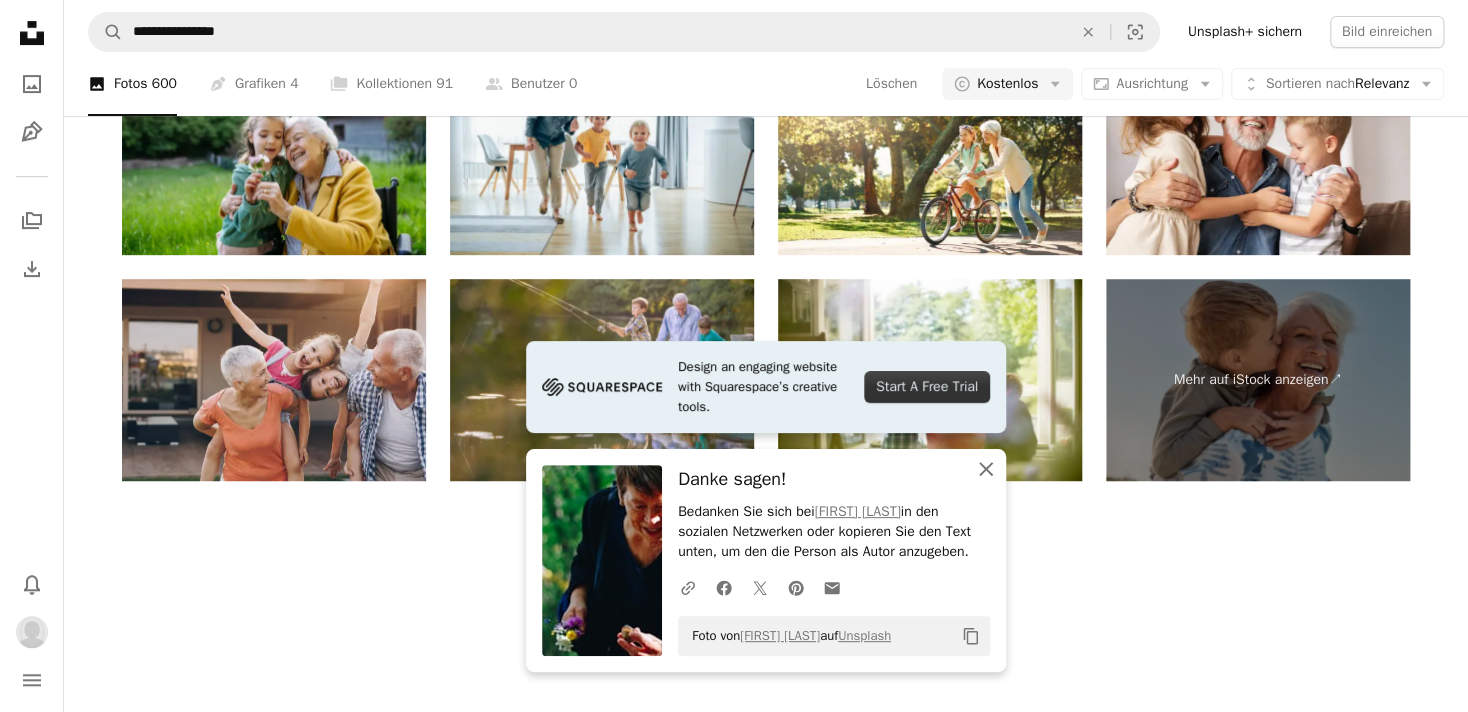 click on "An X shape" 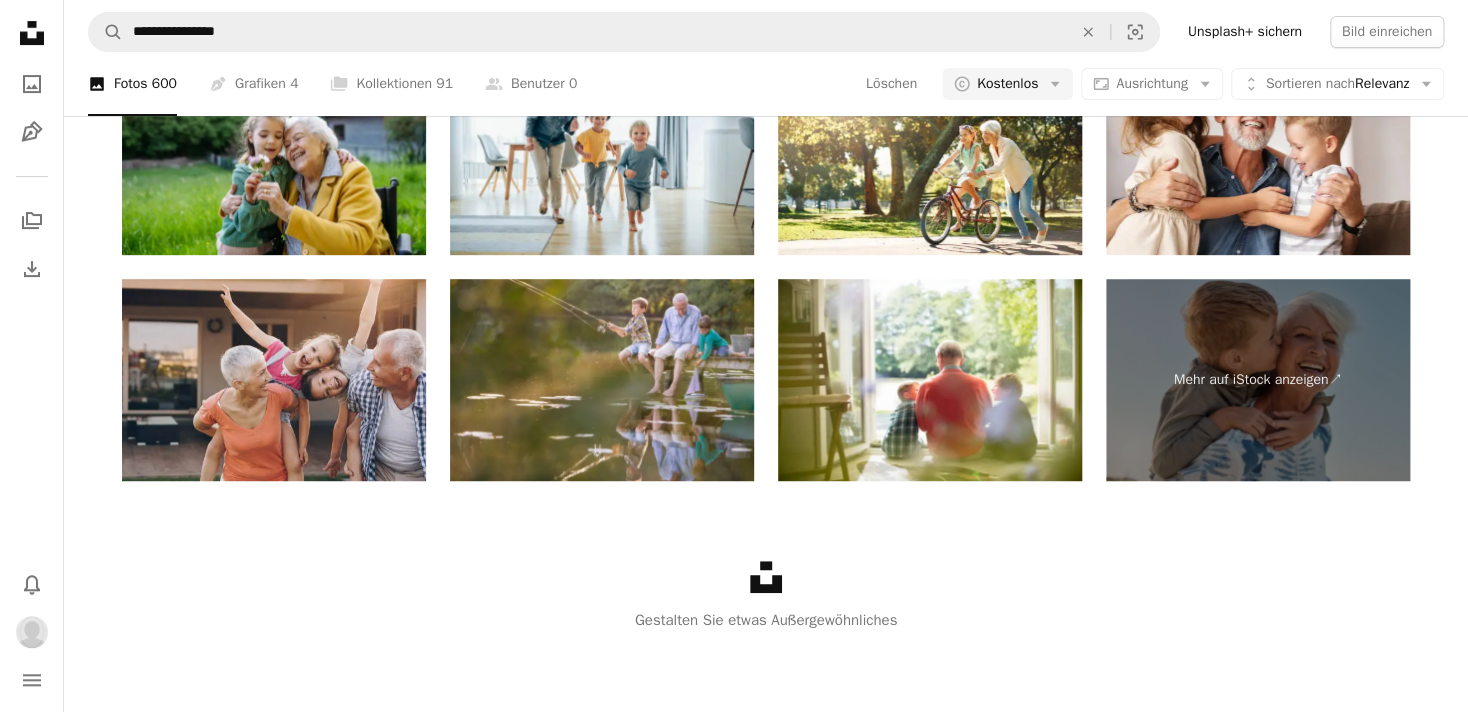scroll, scrollTop: 1512, scrollLeft: 0, axis: vertical 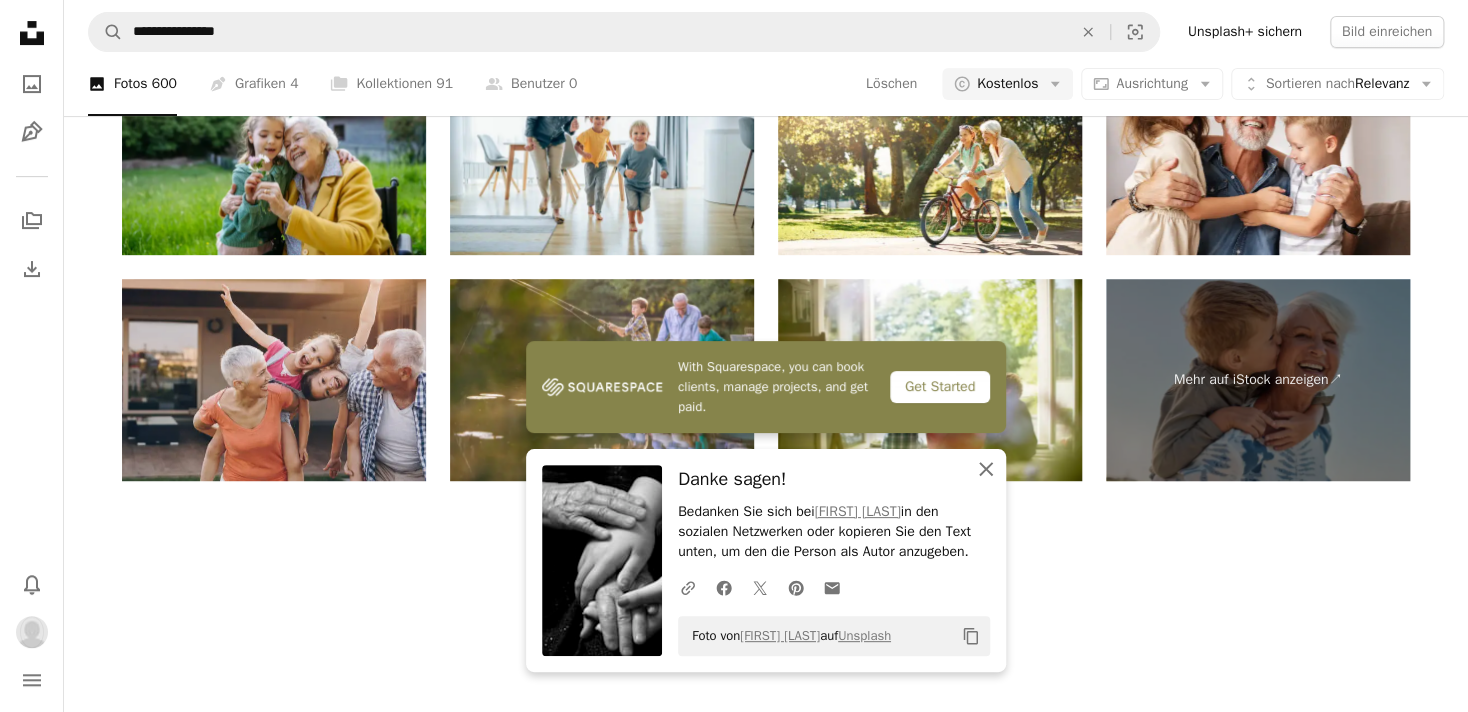click on "An X shape" 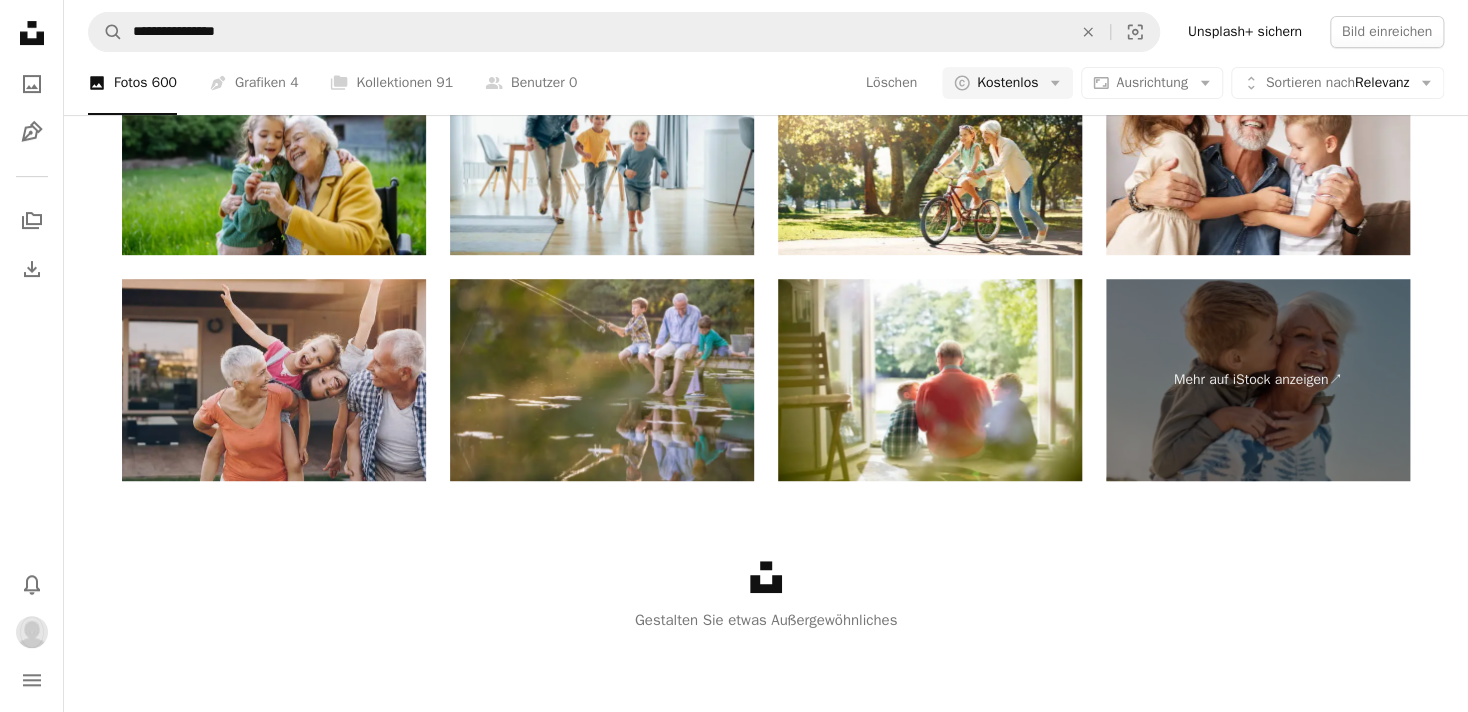 scroll, scrollTop: 2520, scrollLeft: 0, axis: vertical 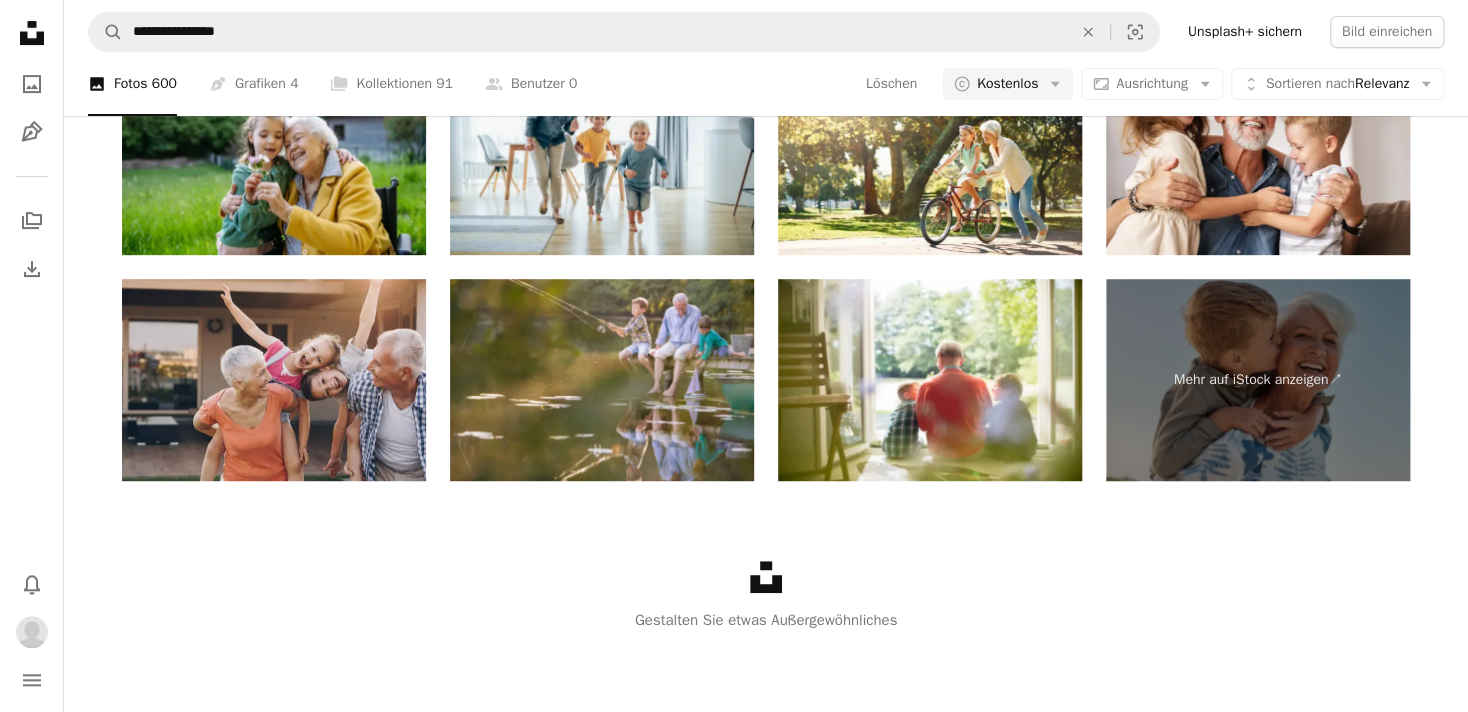 click on "Mehr laden" at bounding box center (766, -125) 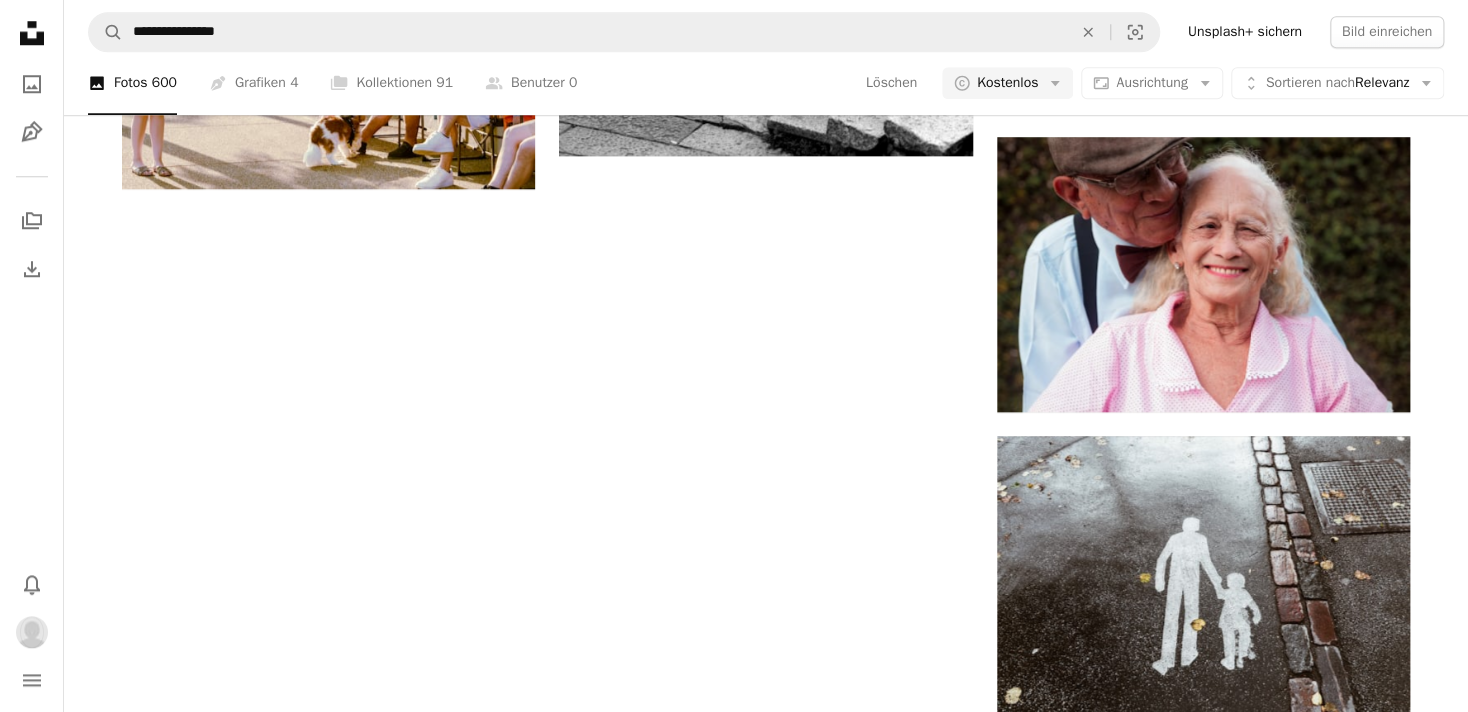 scroll, scrollTop: 22176, scrollLeft: 0, axis: vertical 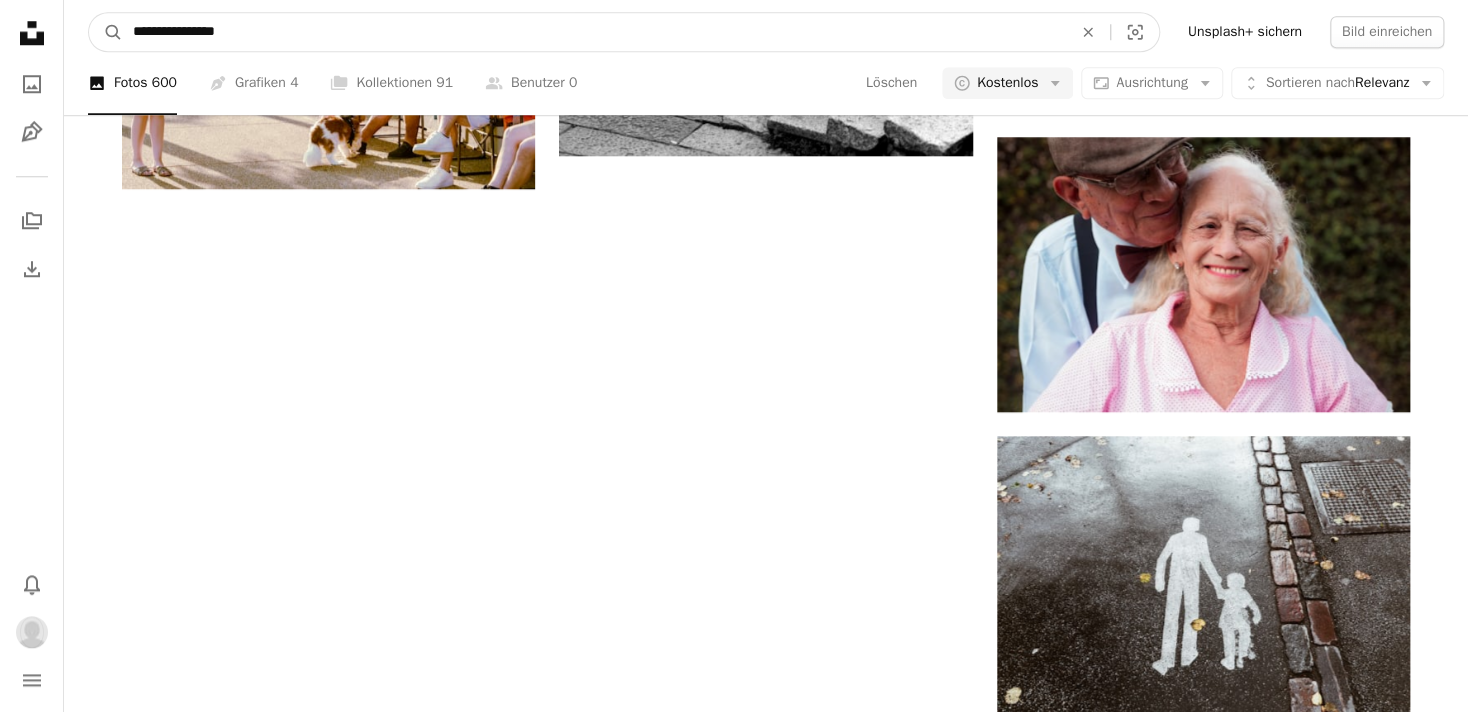 drag, startPoint x: 260, startPoint y: 31, endPoint x: 83, endPoint y: 45, distance: 177.55281 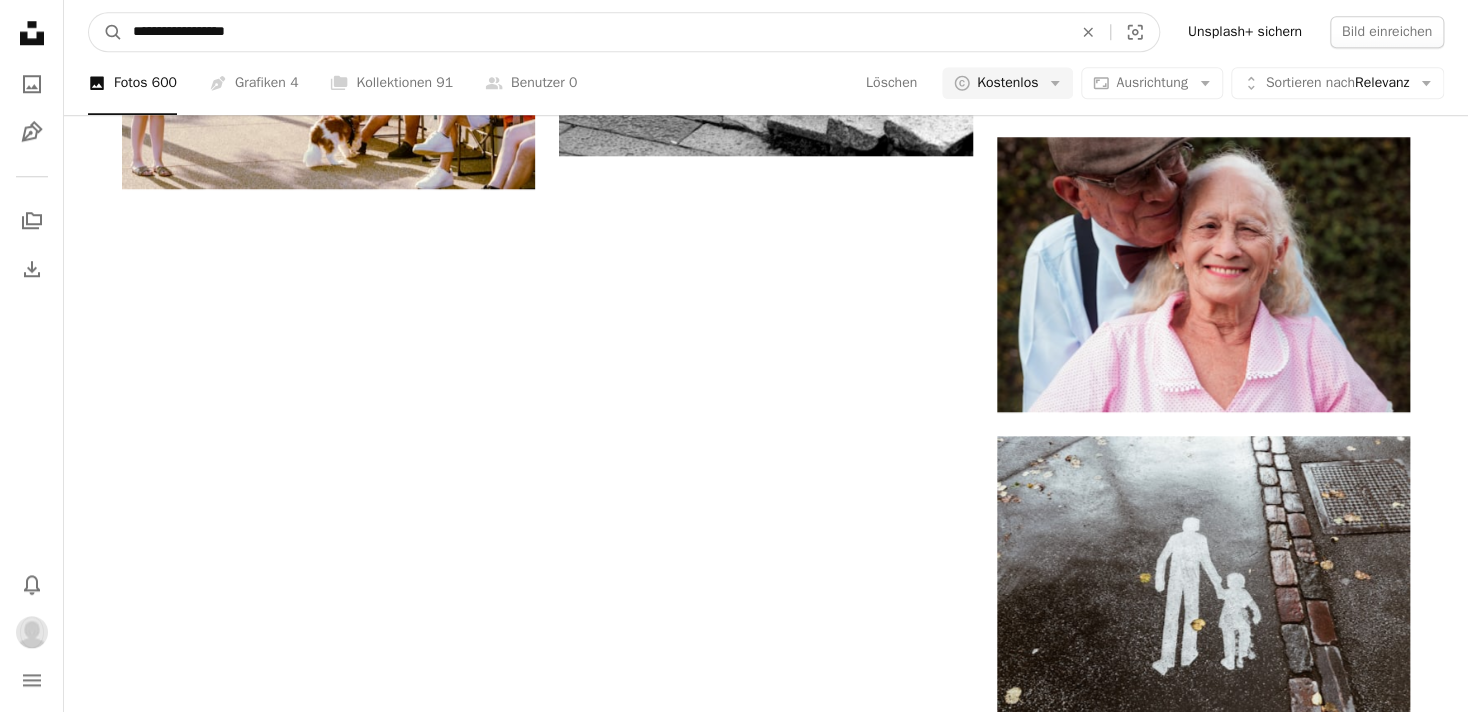 type on "**********" 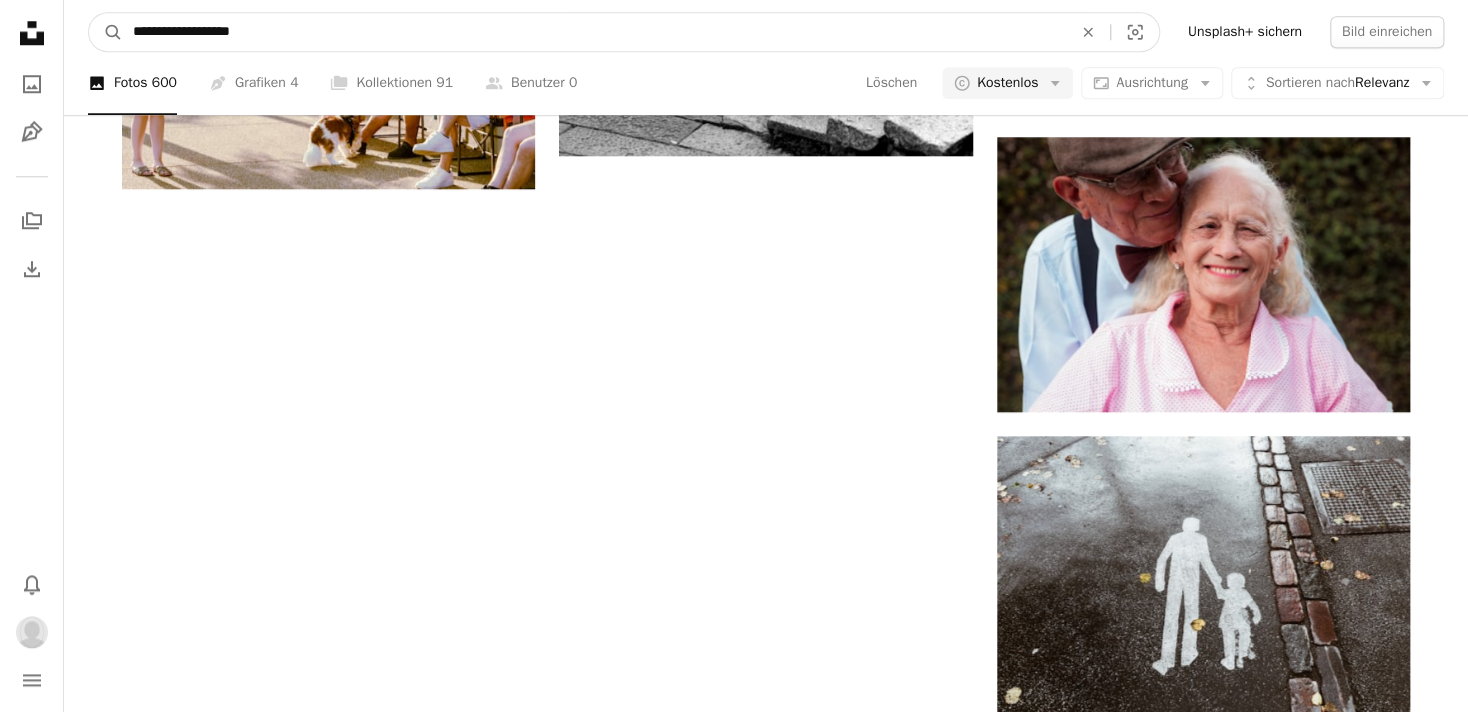 click on "A magnifying glass" at bounding box center (106, 32) 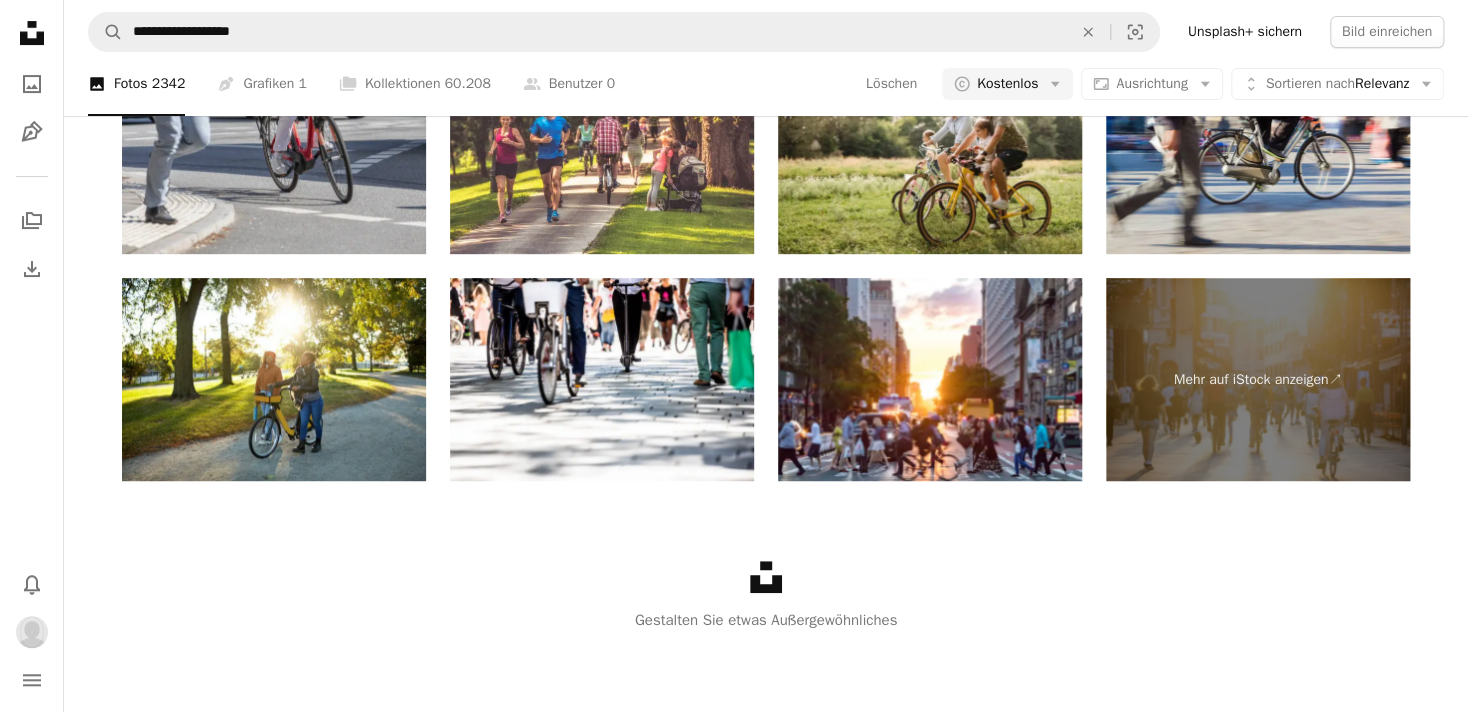 scroll, scrollTop: 2520, scrollLeft: 0, axis: vertical 